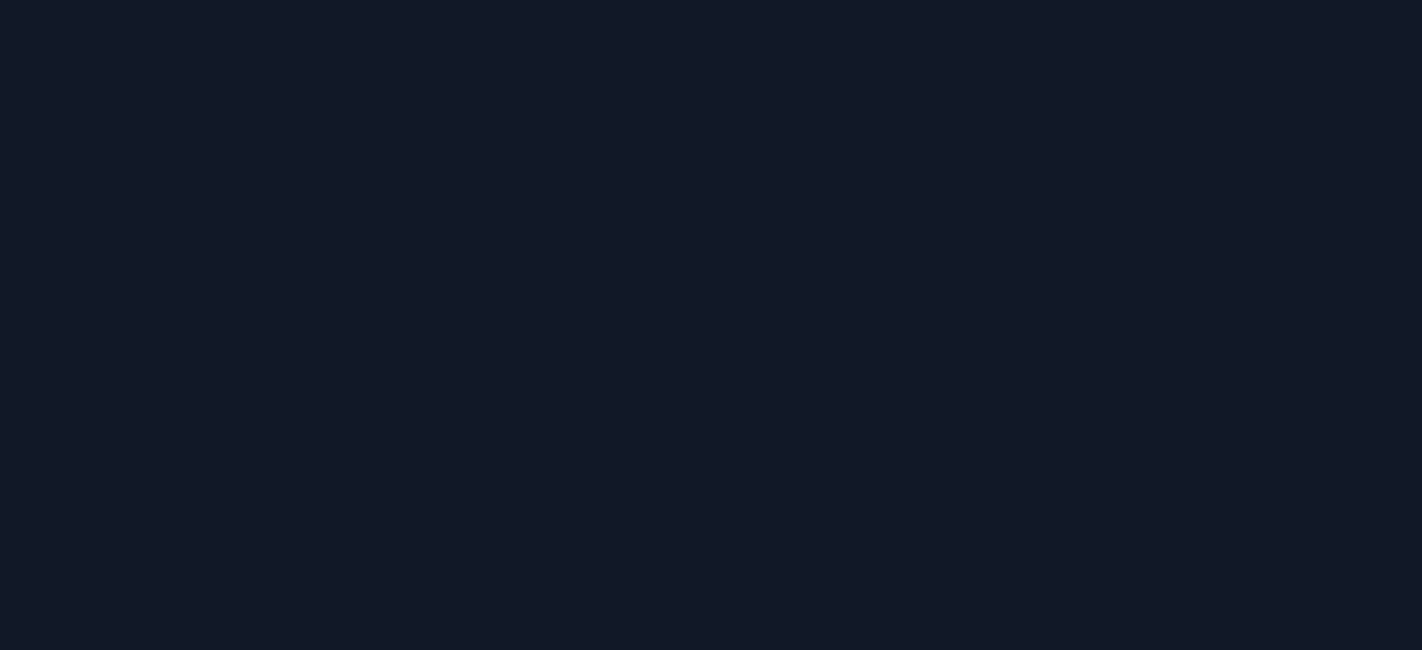 scroll, scrollTop: 0, scrollLeft: 0, axis: both 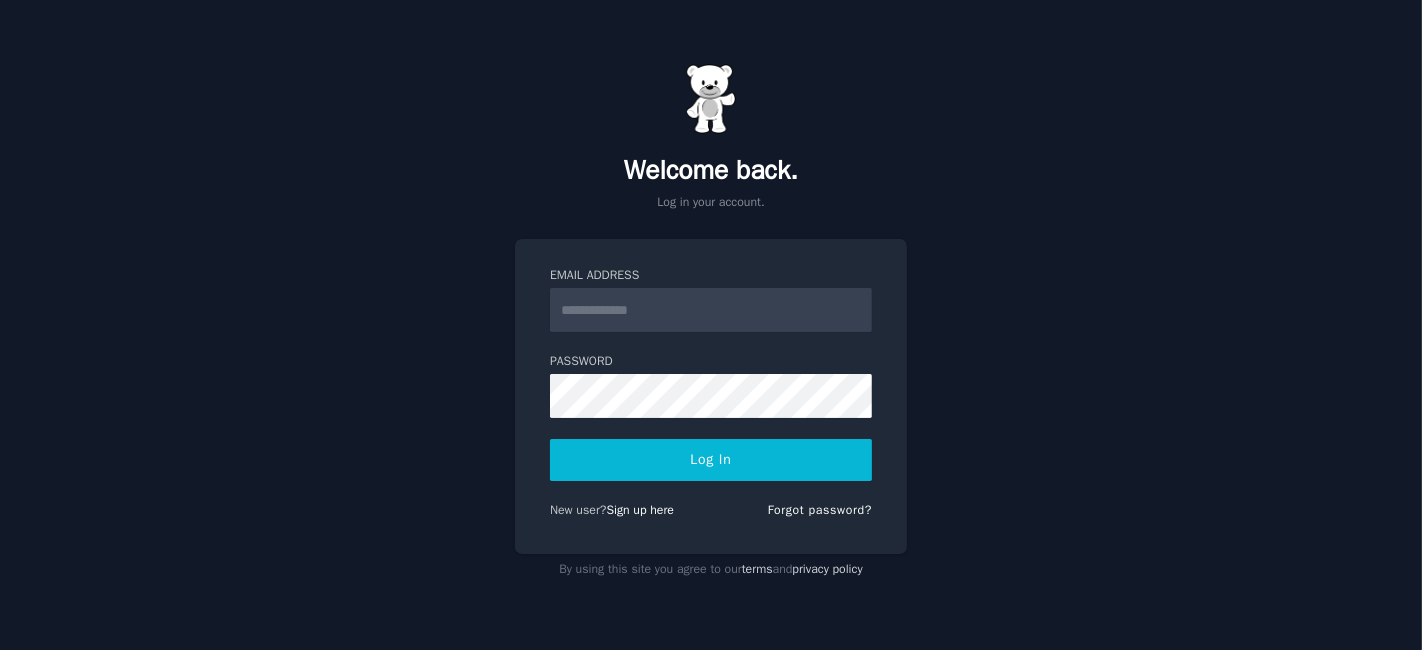 type on "**********" 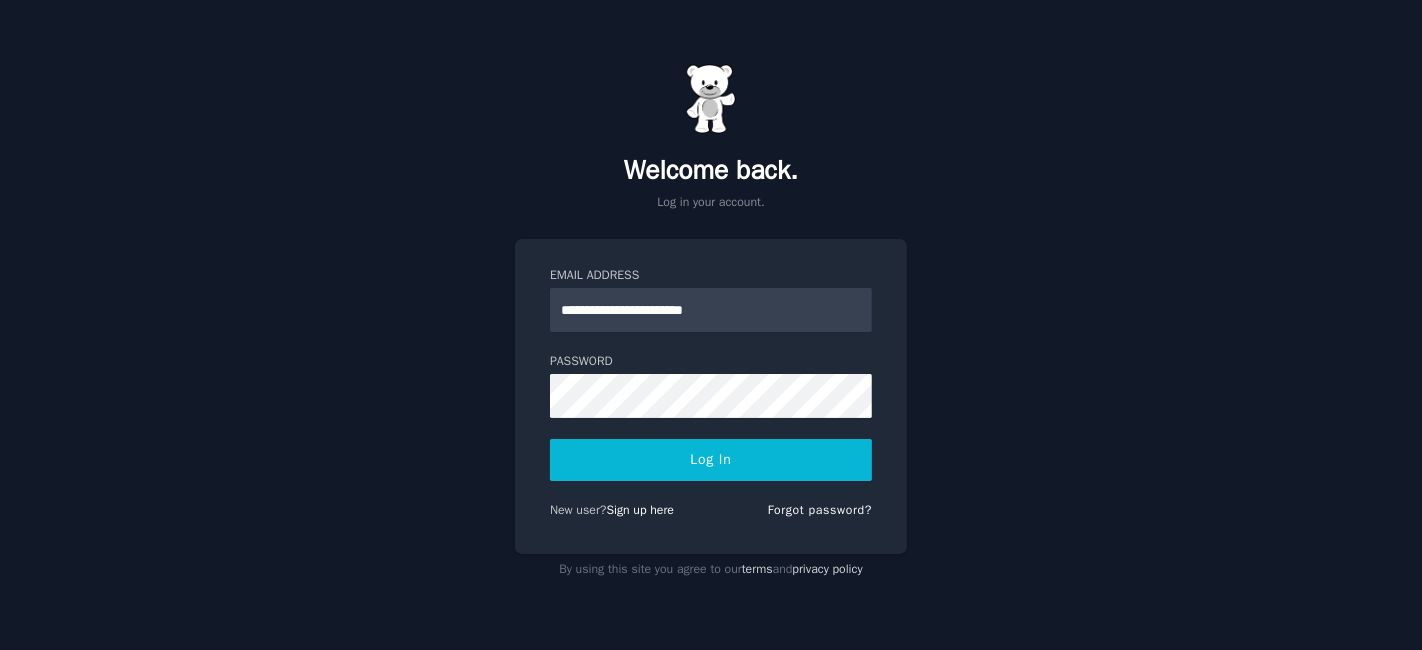 click on "Log In" at bounding box center [711, 460] 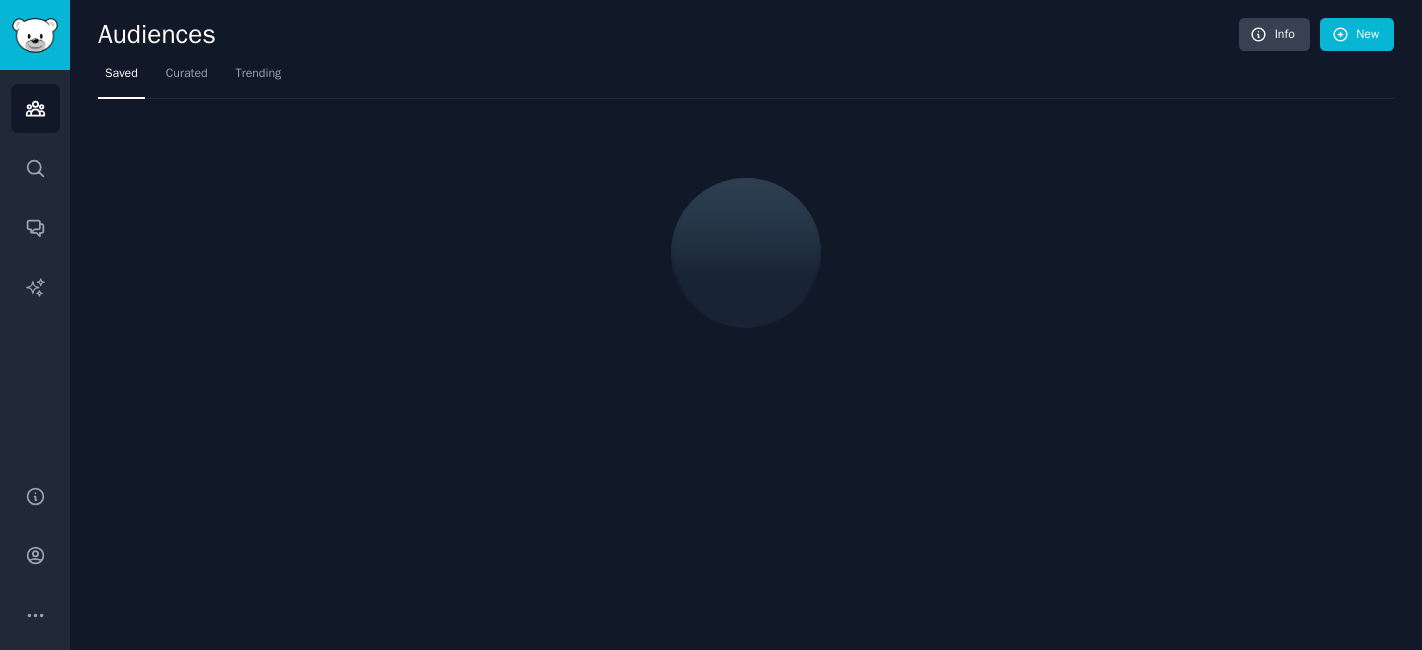 scroll, scrollTop: 0, scrollLeft: 0, axis: both 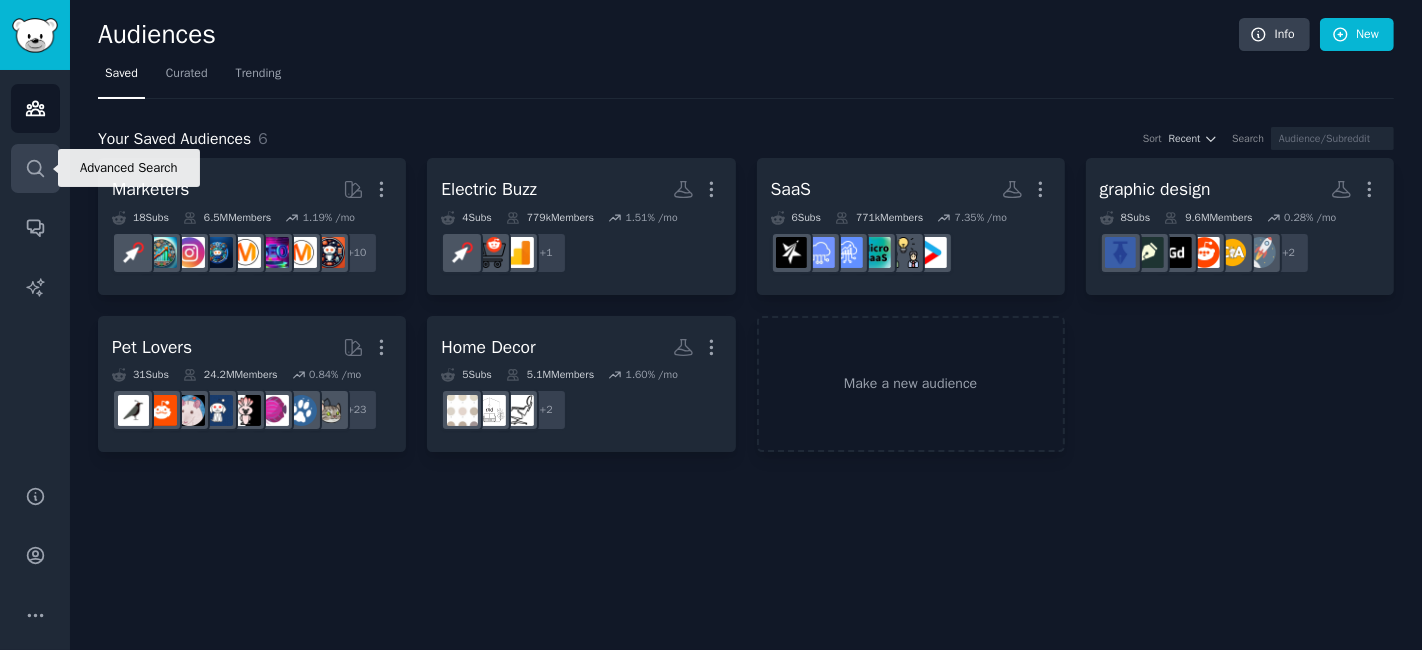 click 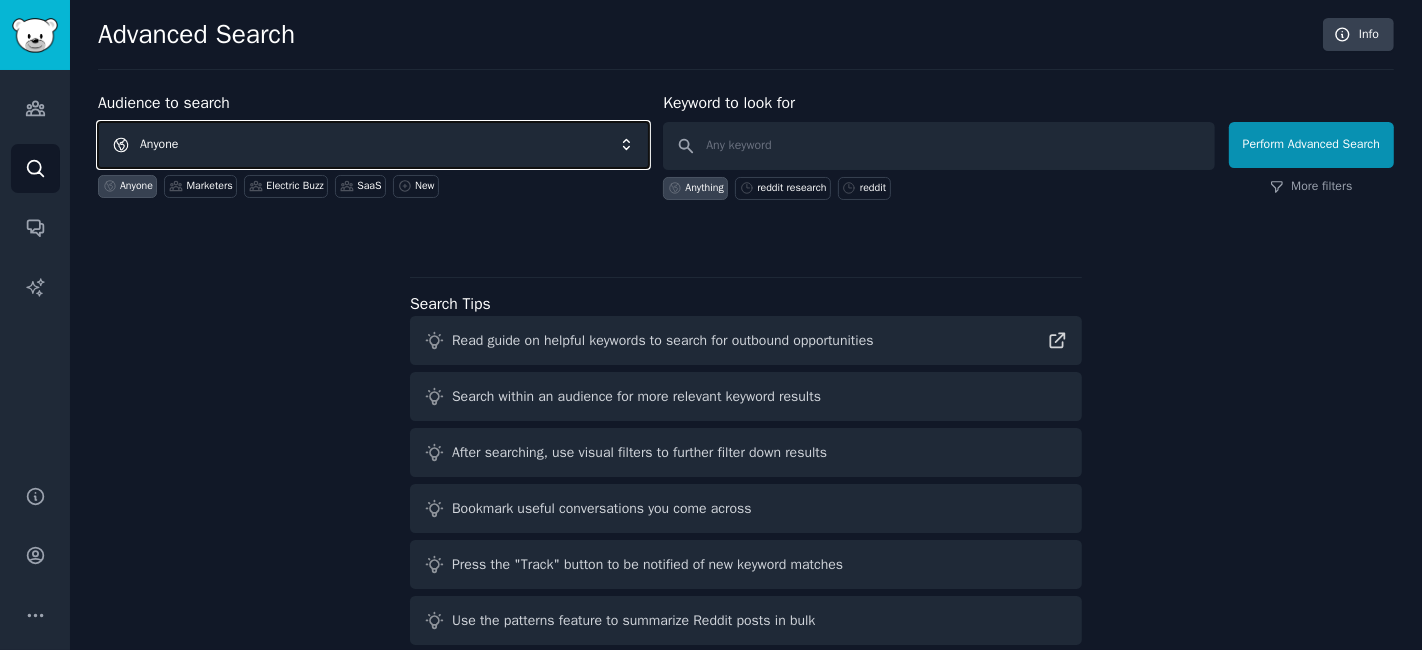click on "Anyone" at bounding box center [373, 145] 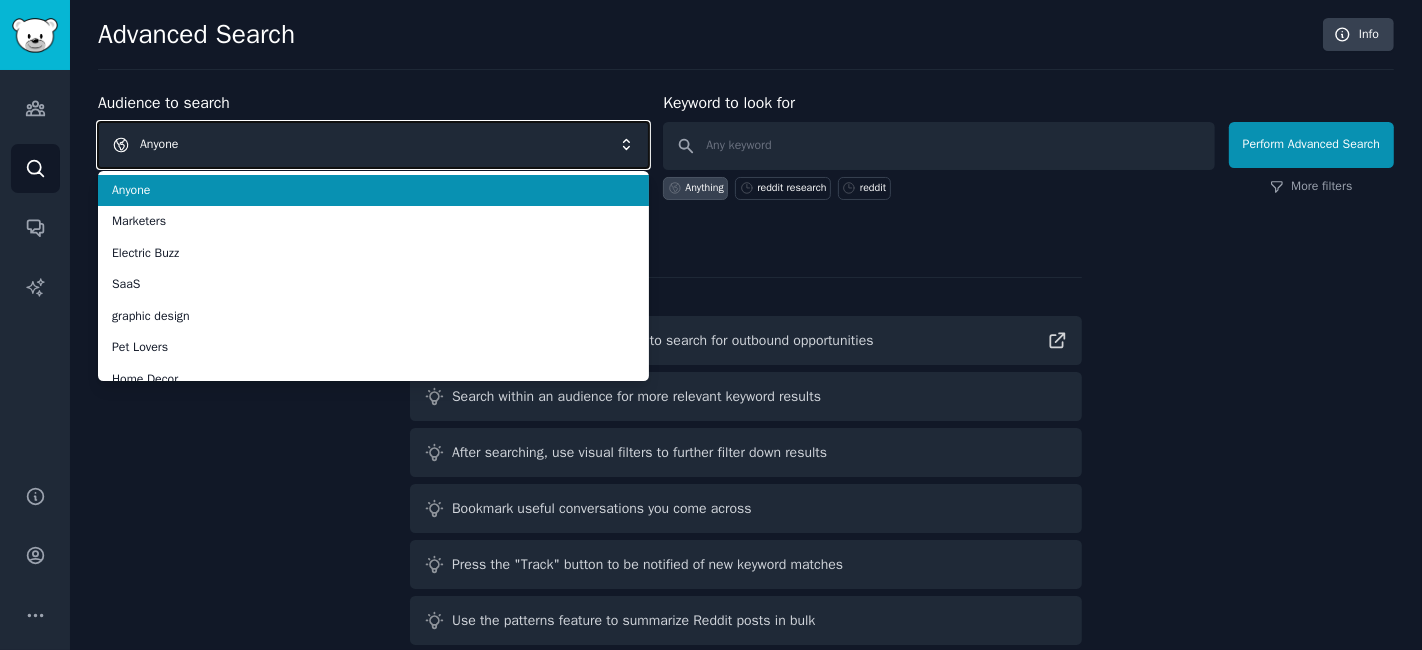 click on "Anyone" at bounding box center (373, 145) 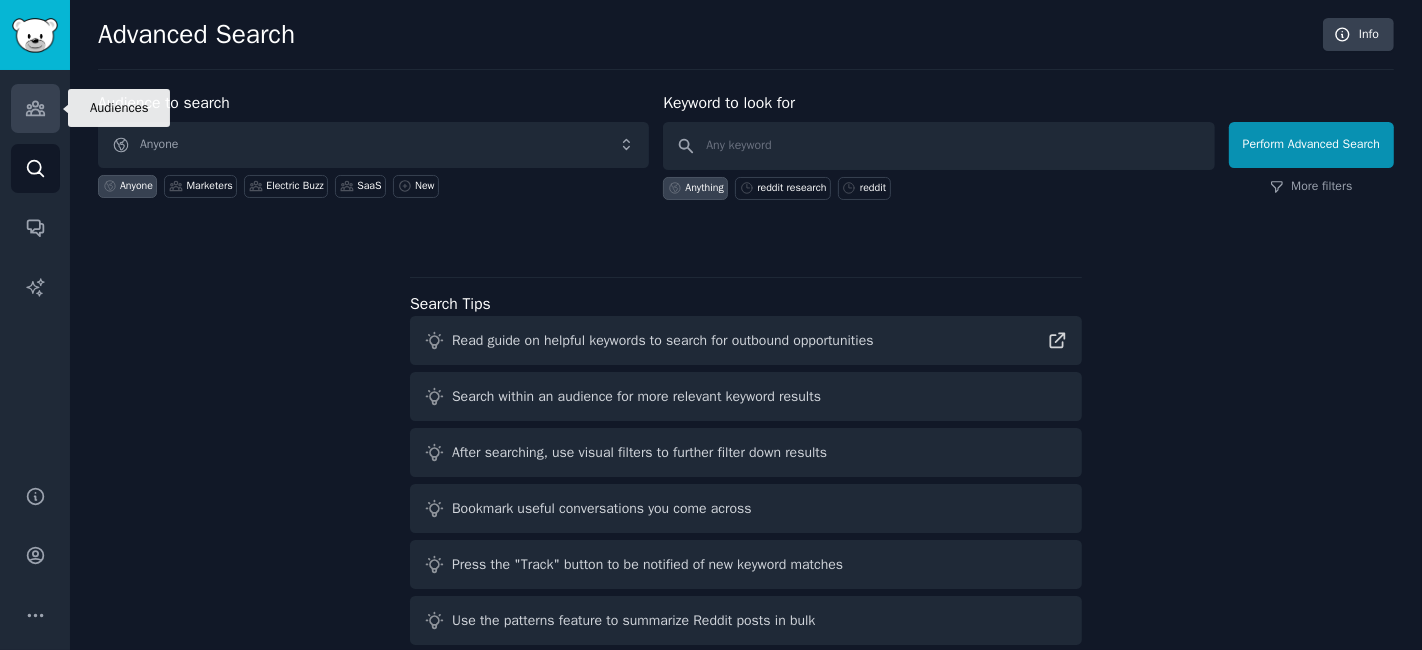 click 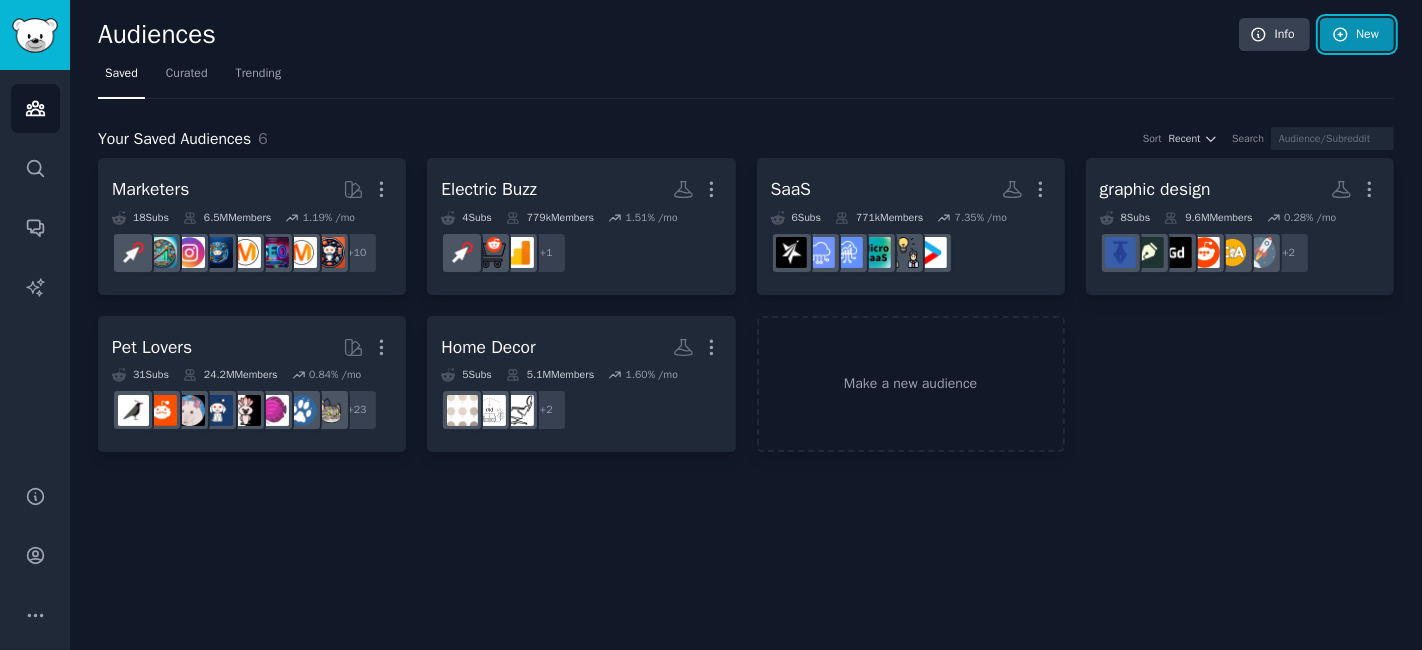 click on "New" at bounding box center (1357, 35) 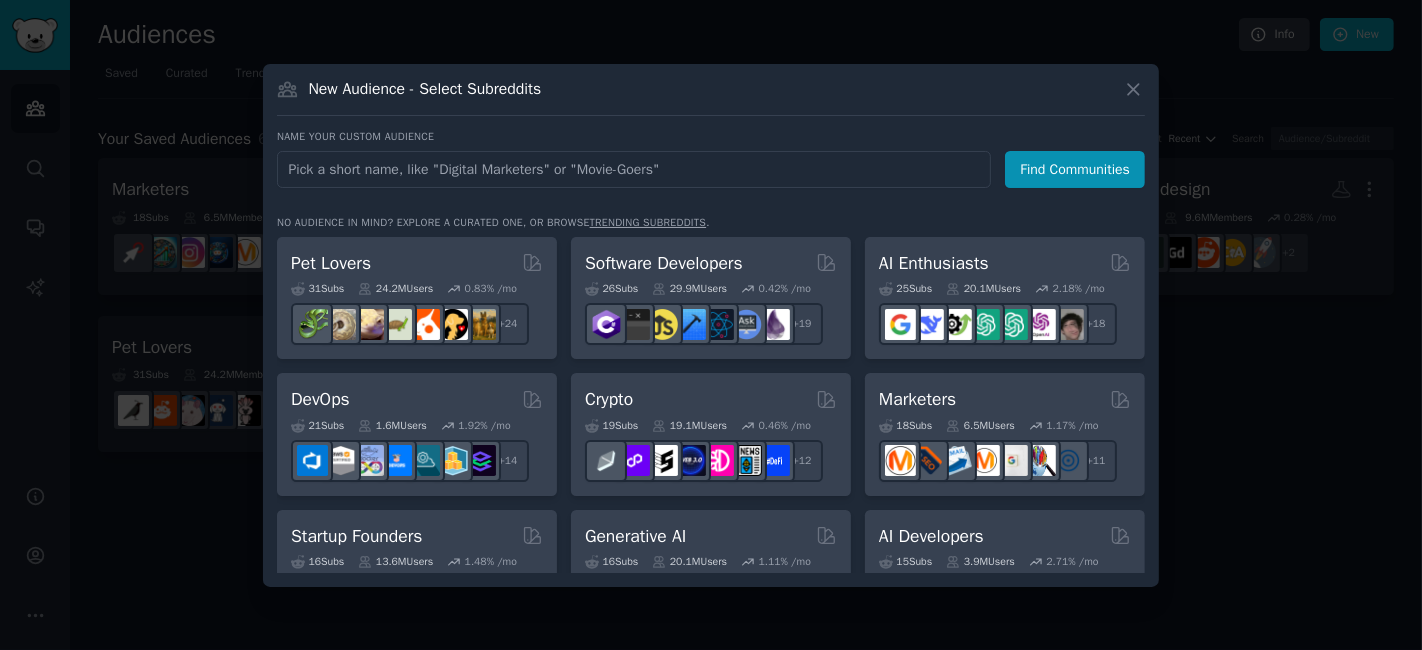 click at bounding box center (634, 169) 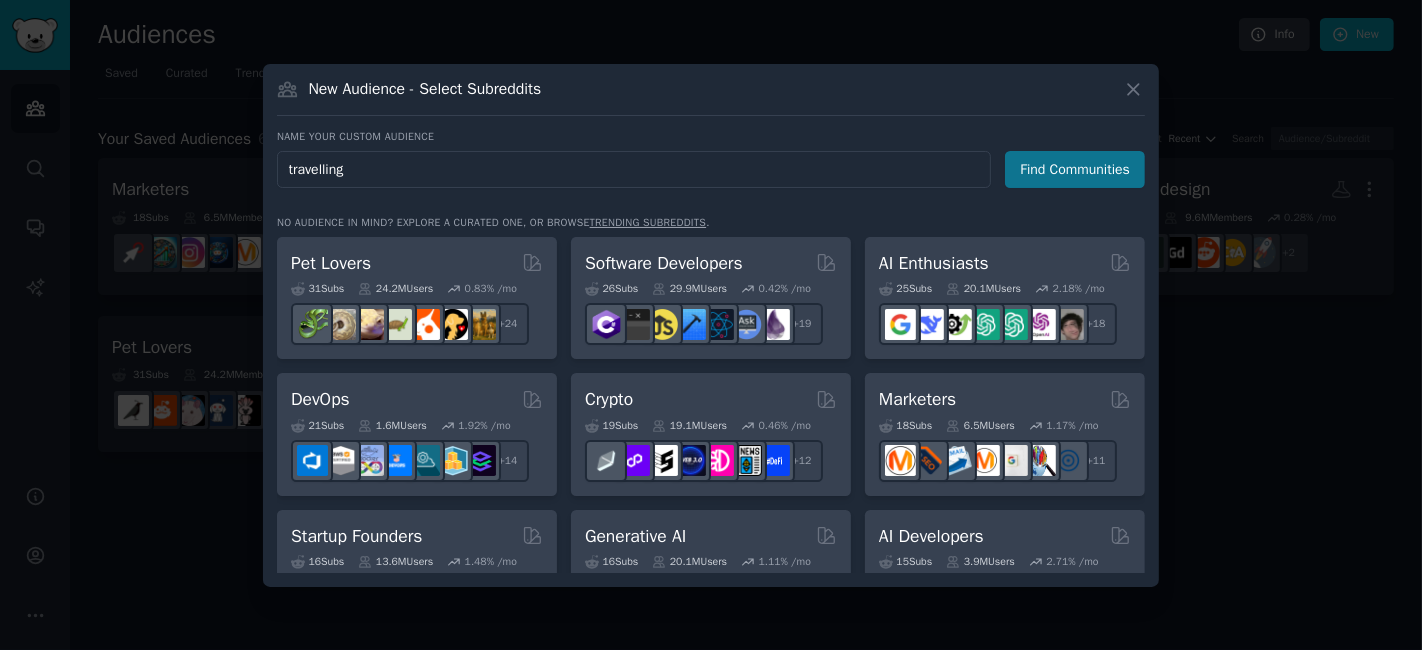 type on "travelling" 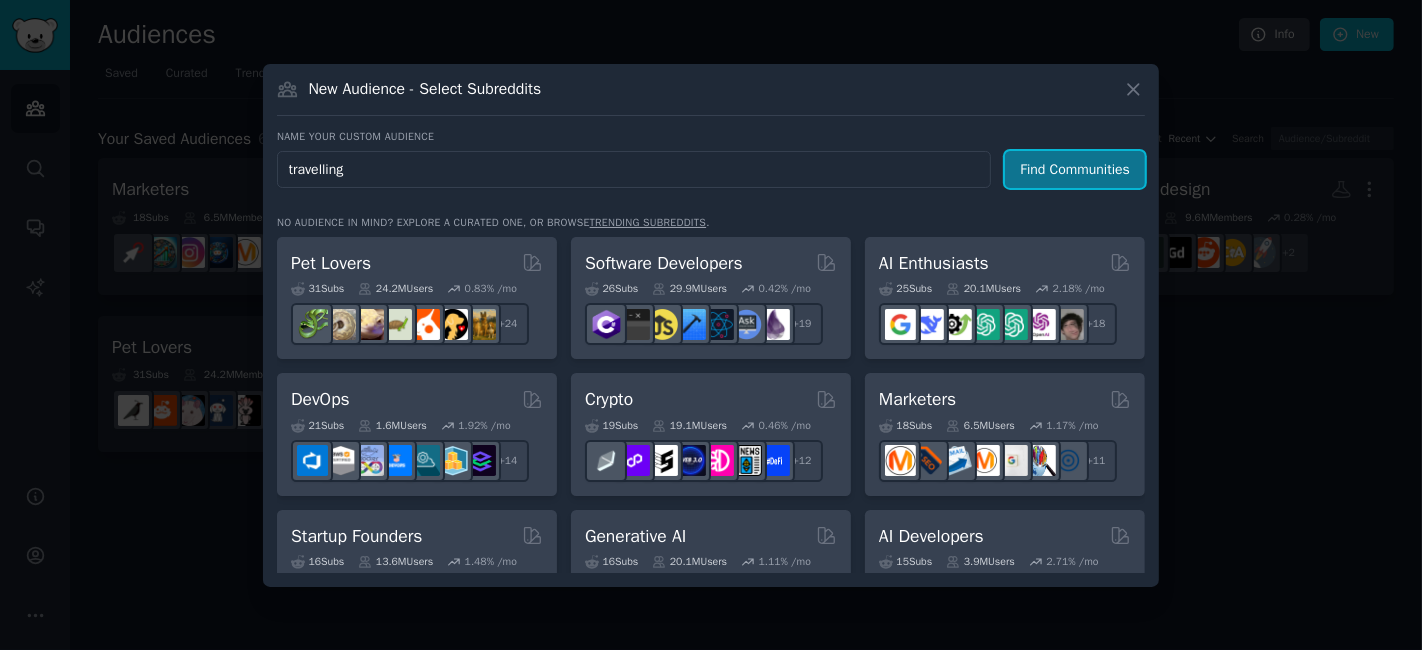 click on "Find Communities" at bounding box center (1075, 169) 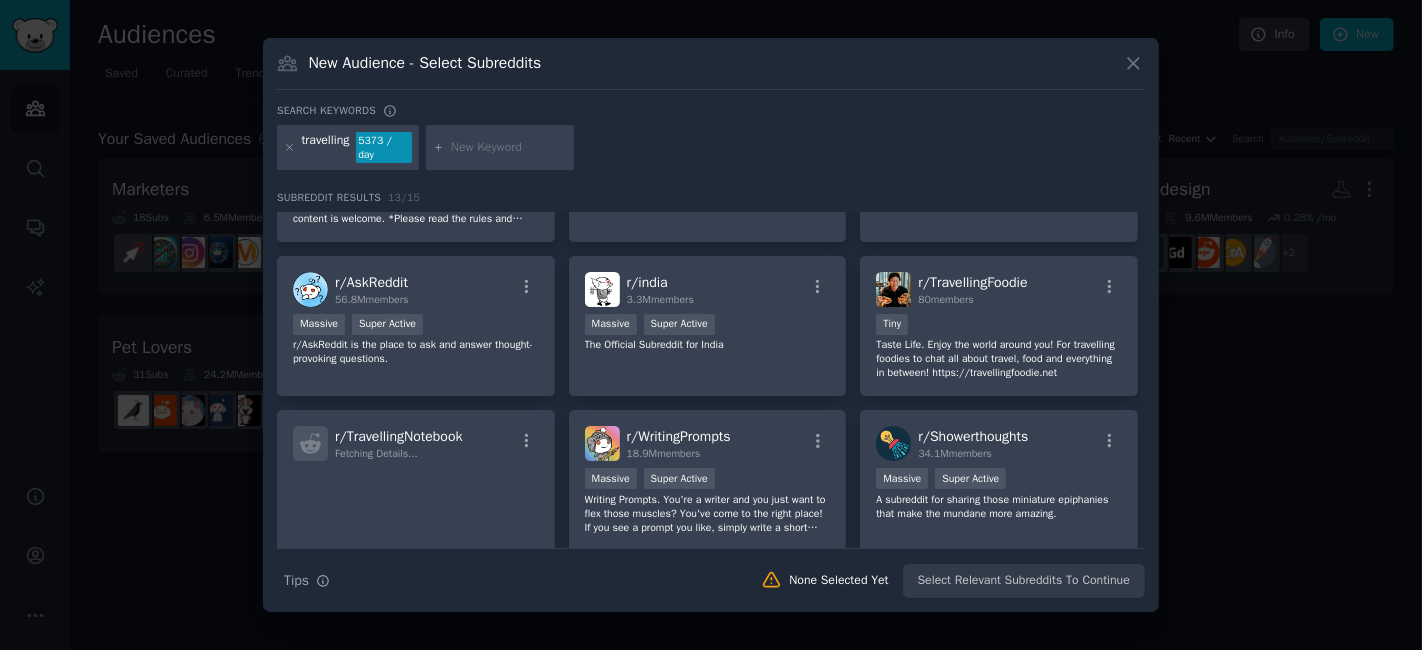 scroll, scrollTop: 0, scrollLeft: 0, axis: both 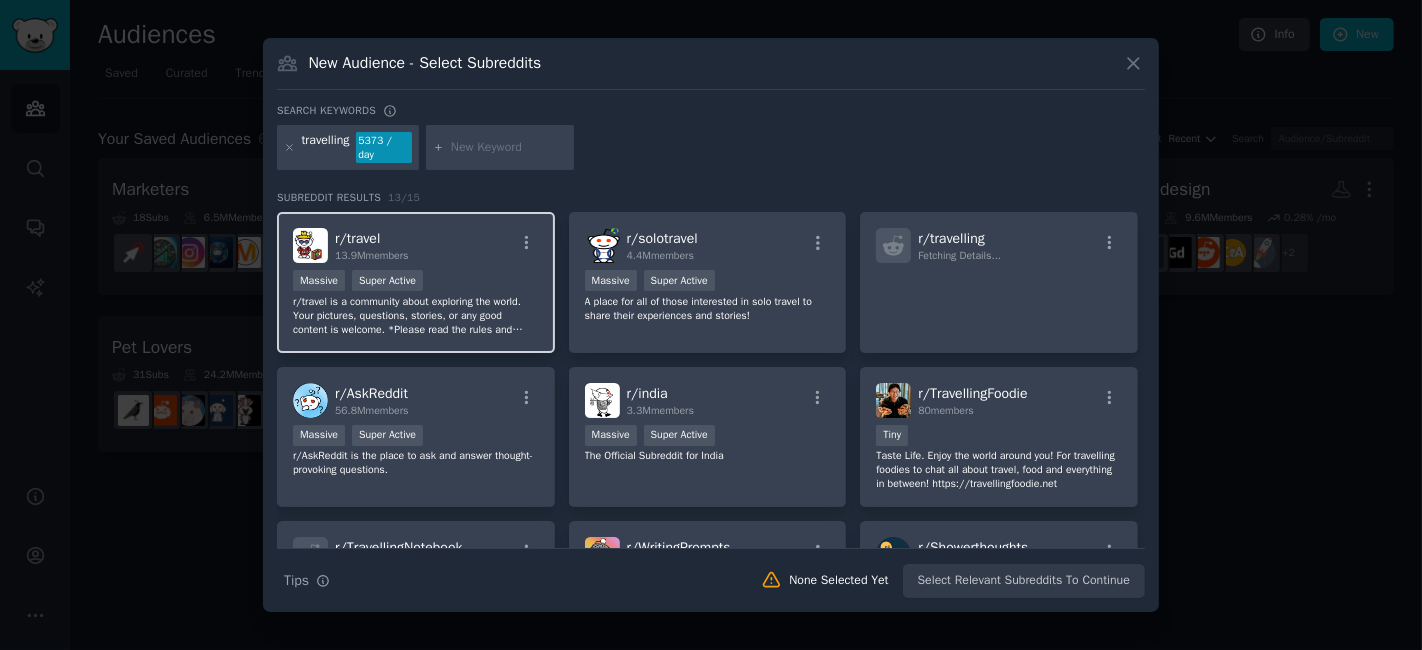 click on ">= 95th percentile for submissions / day Massive Super Active" at bounding box center (416, 282) 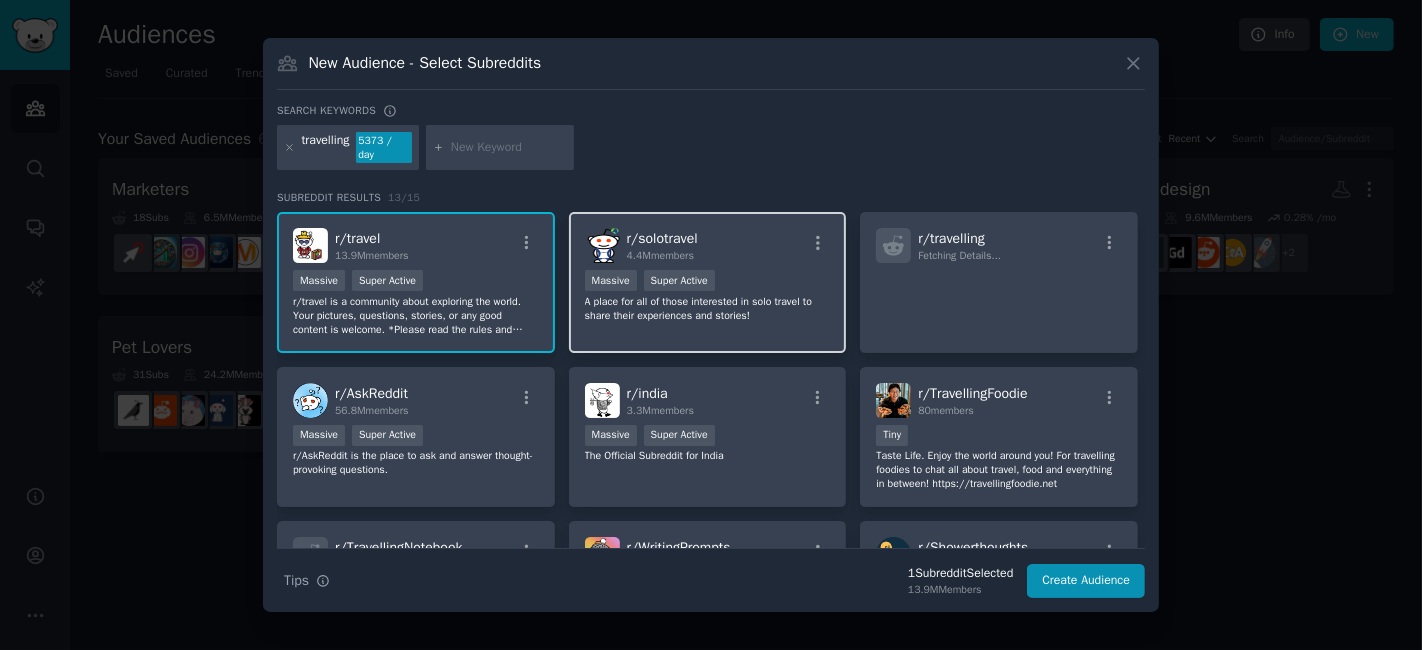 click on "Massive Super Active" at bounding box center (708, 282) 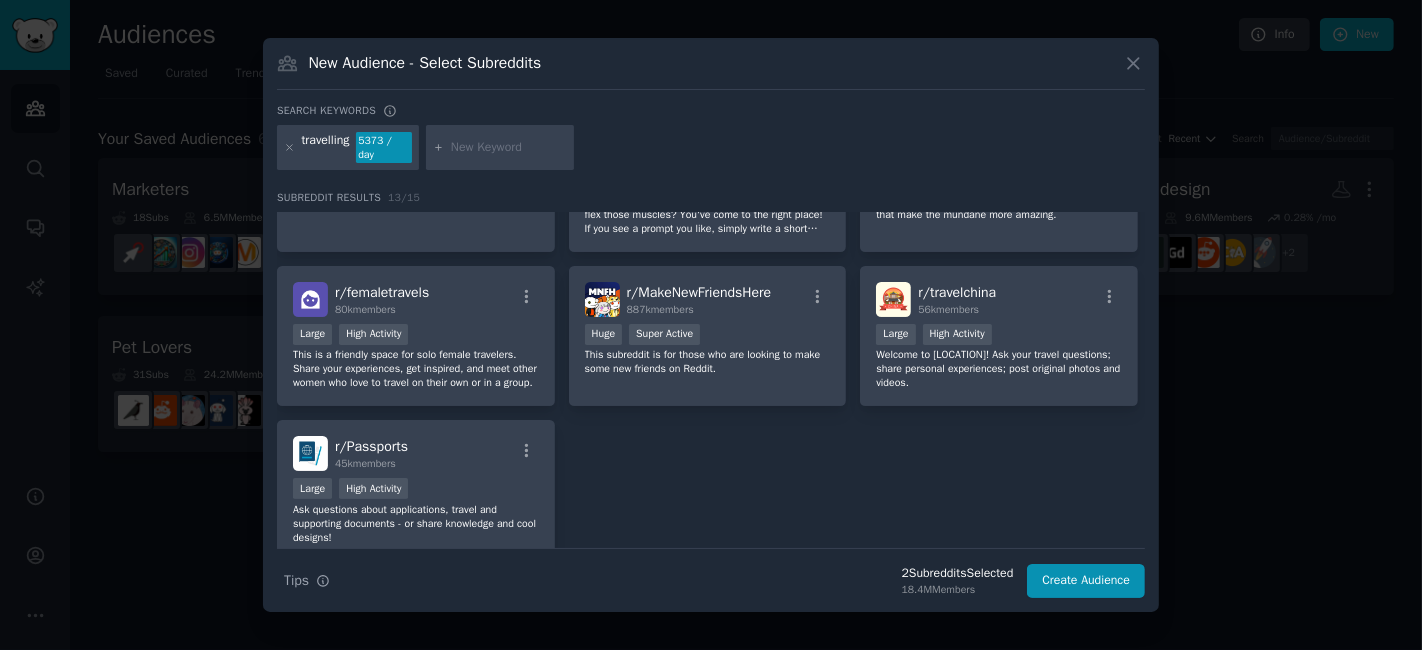 scroll, scrollTop: 444, scrollLeft: 0, axis: vertical 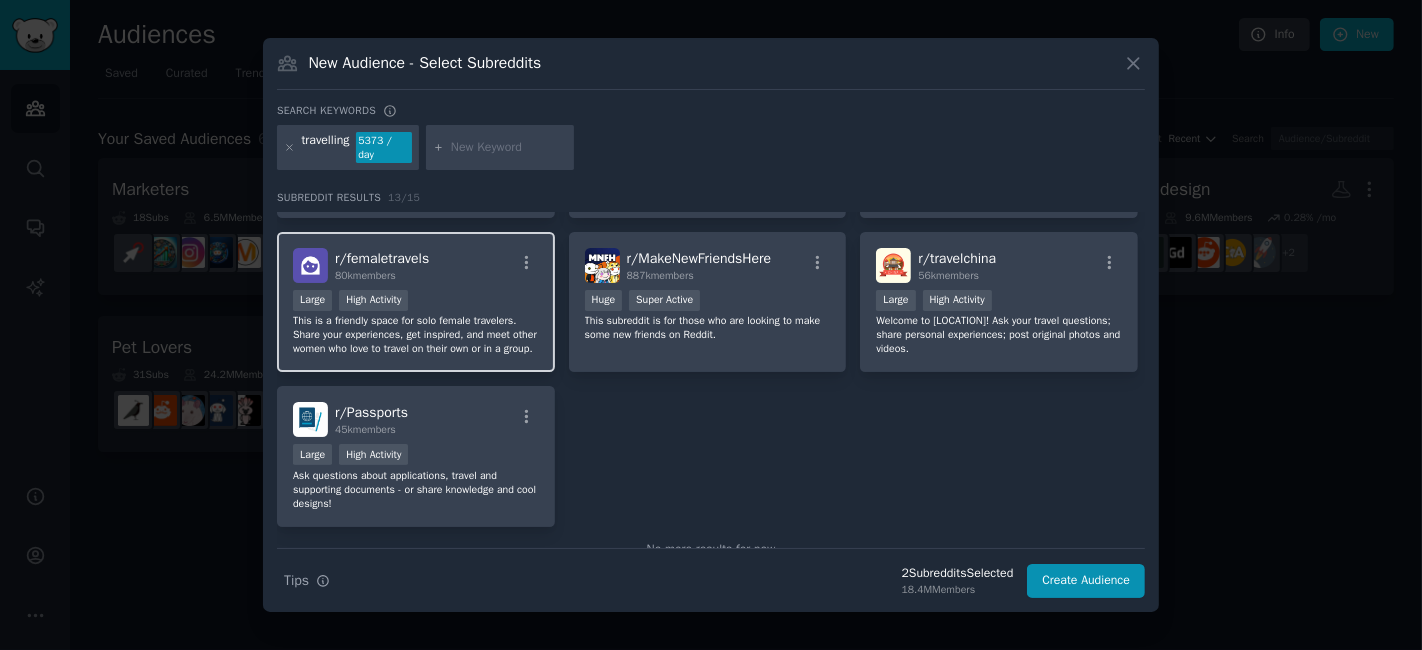 click on "This is a friendly space for solo female travelers. Share your experiences, get inspired, and meet other women who love to travel on their own or in a group." at bounding box center [416, 335] 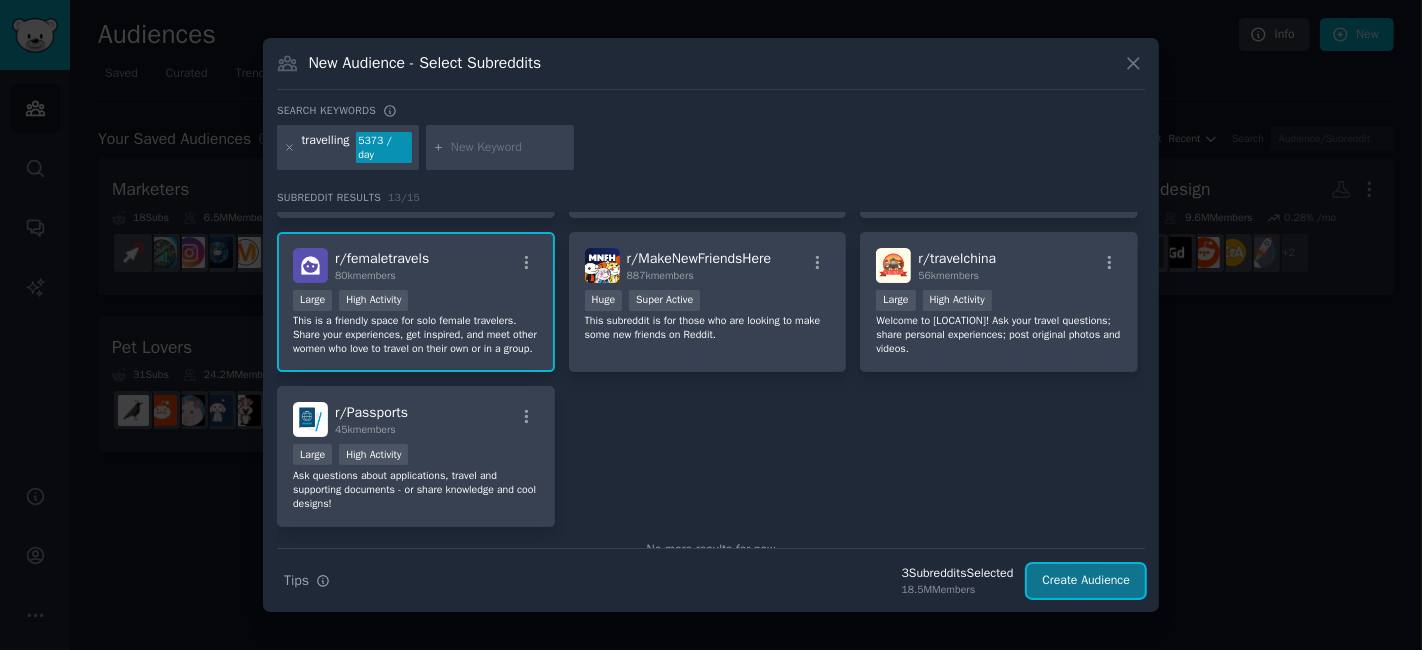 click on "Create Audience" at bounding box center (1086, 581) 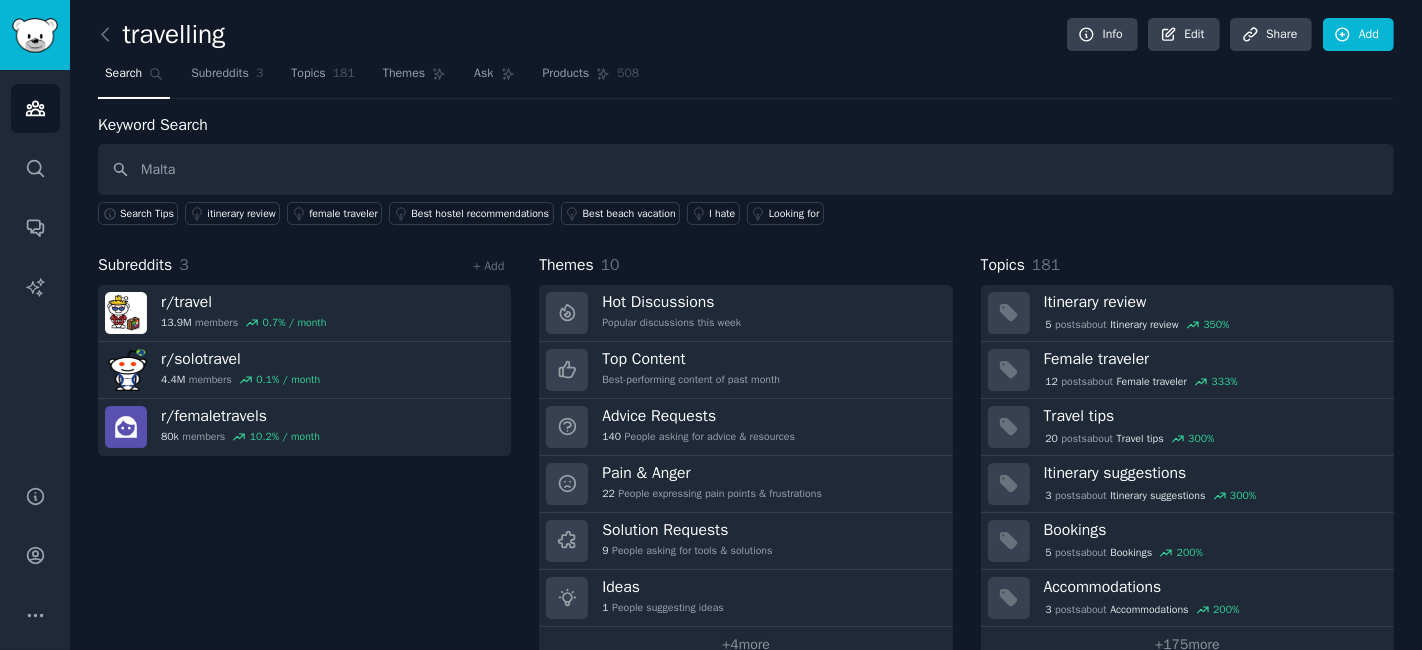 type on "Malta" 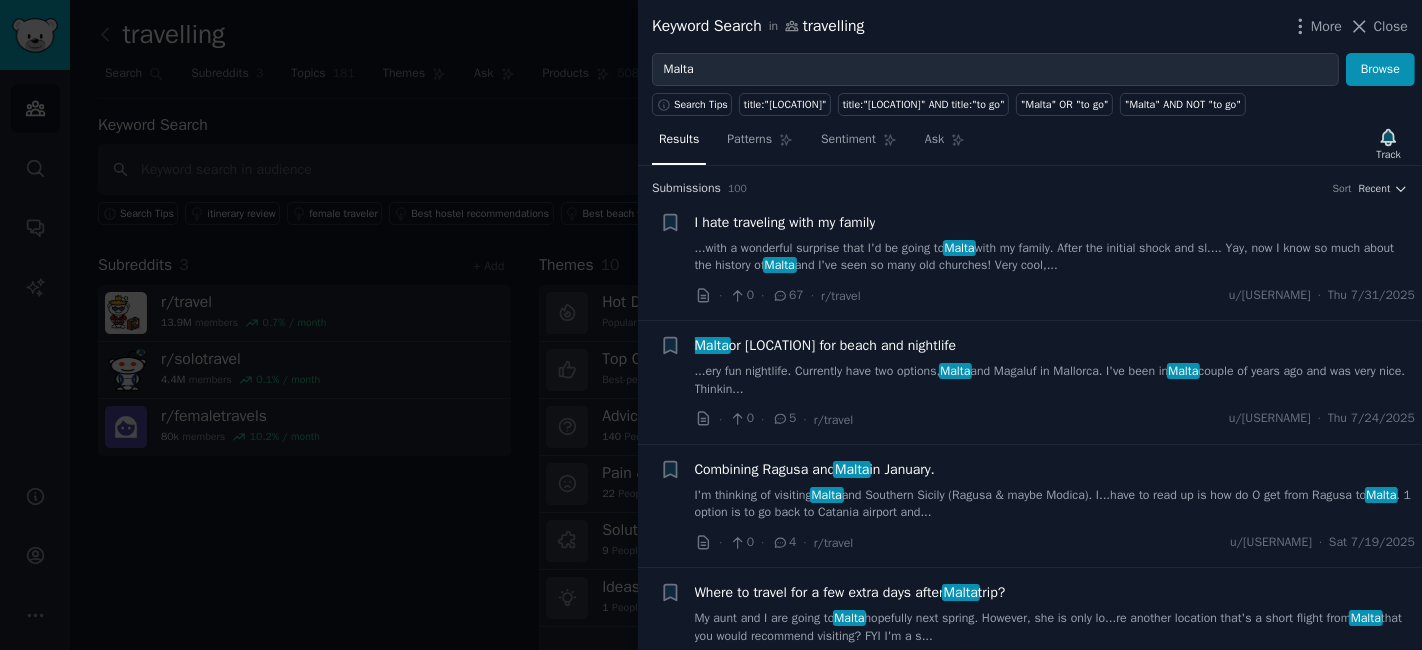click on "...with a wonderful surprise that I'd be going to Malta with my family. After the initial shock and sl.... Yay, now I know so much about the history of Malta and I've seen so many old churches! Very cool,..." at bounding box center [1055, 257] 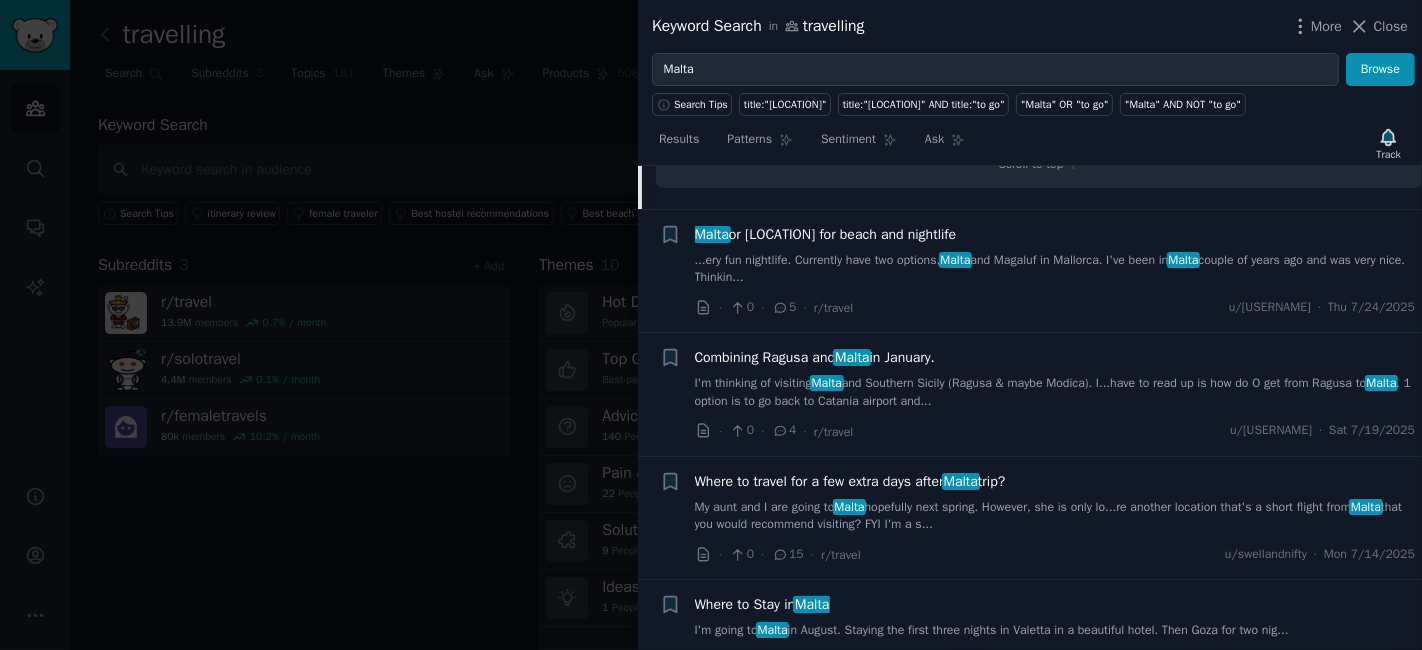 scroll, scrollTop: 1142, scrollLeft: 0, axis: vertical 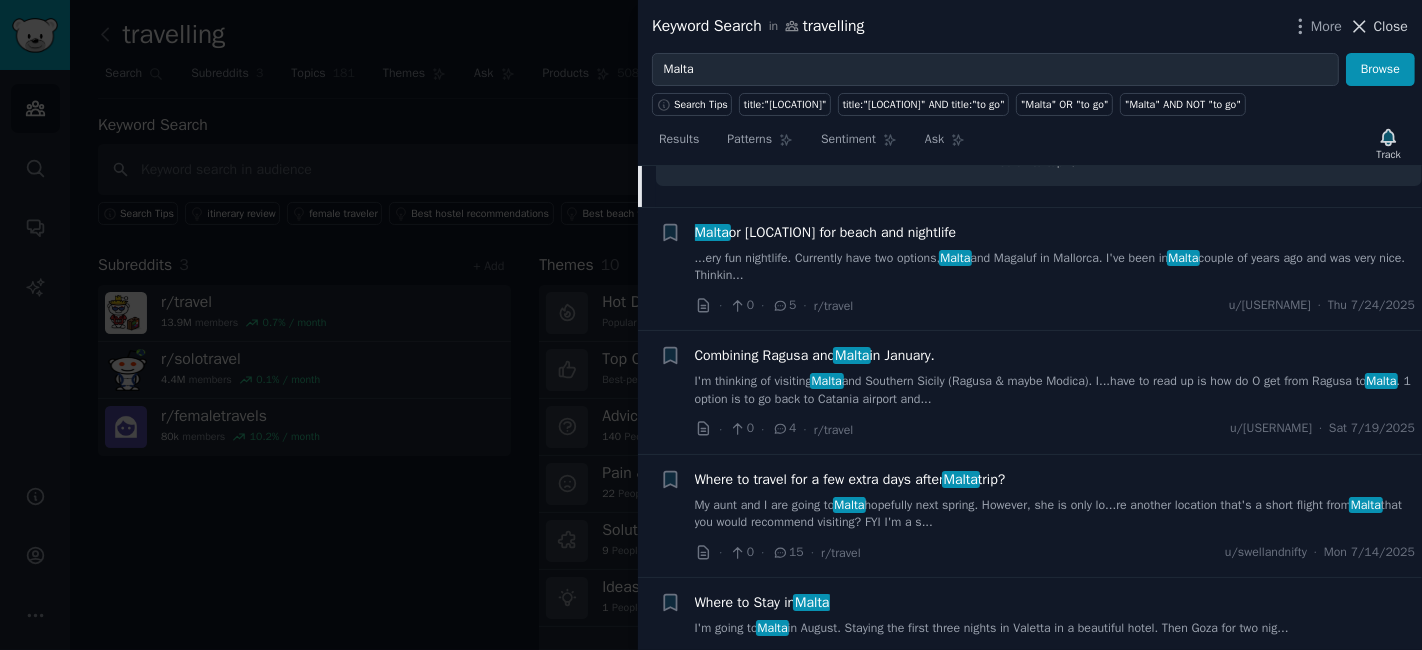 click on "Close" at bounding box center (1391, 26) 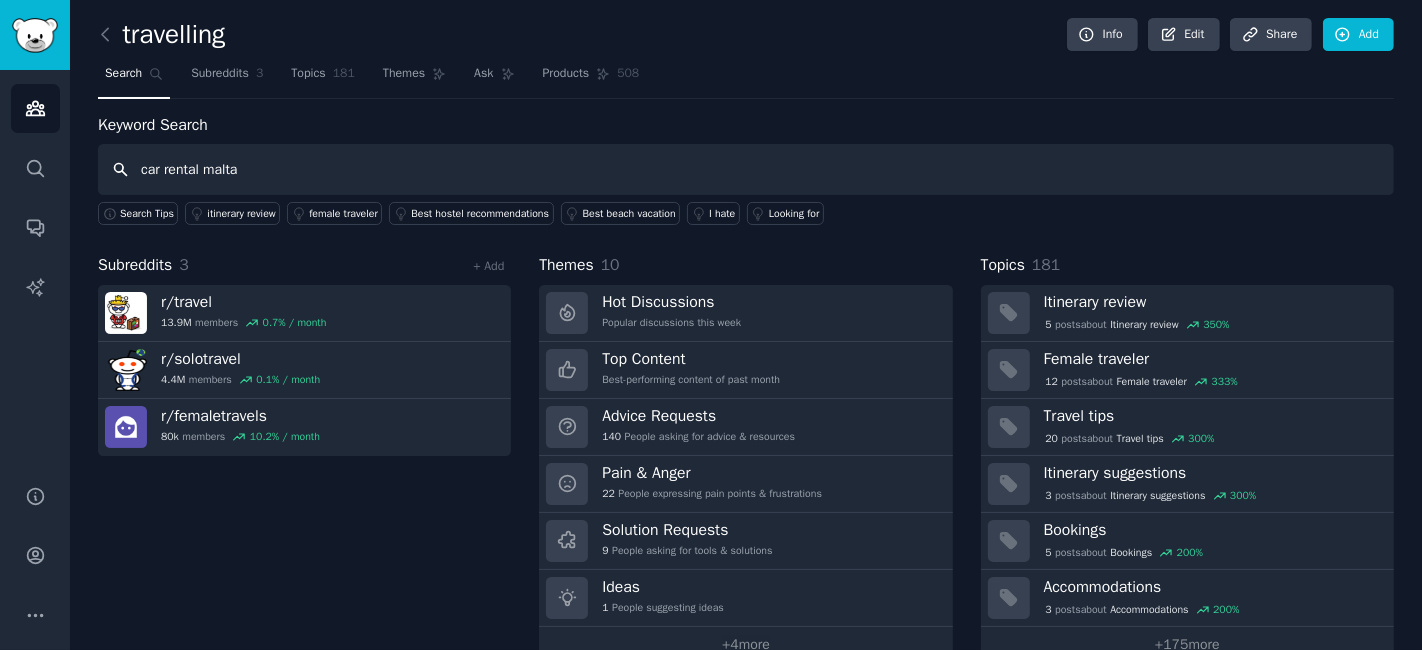 type on "car rental malta" 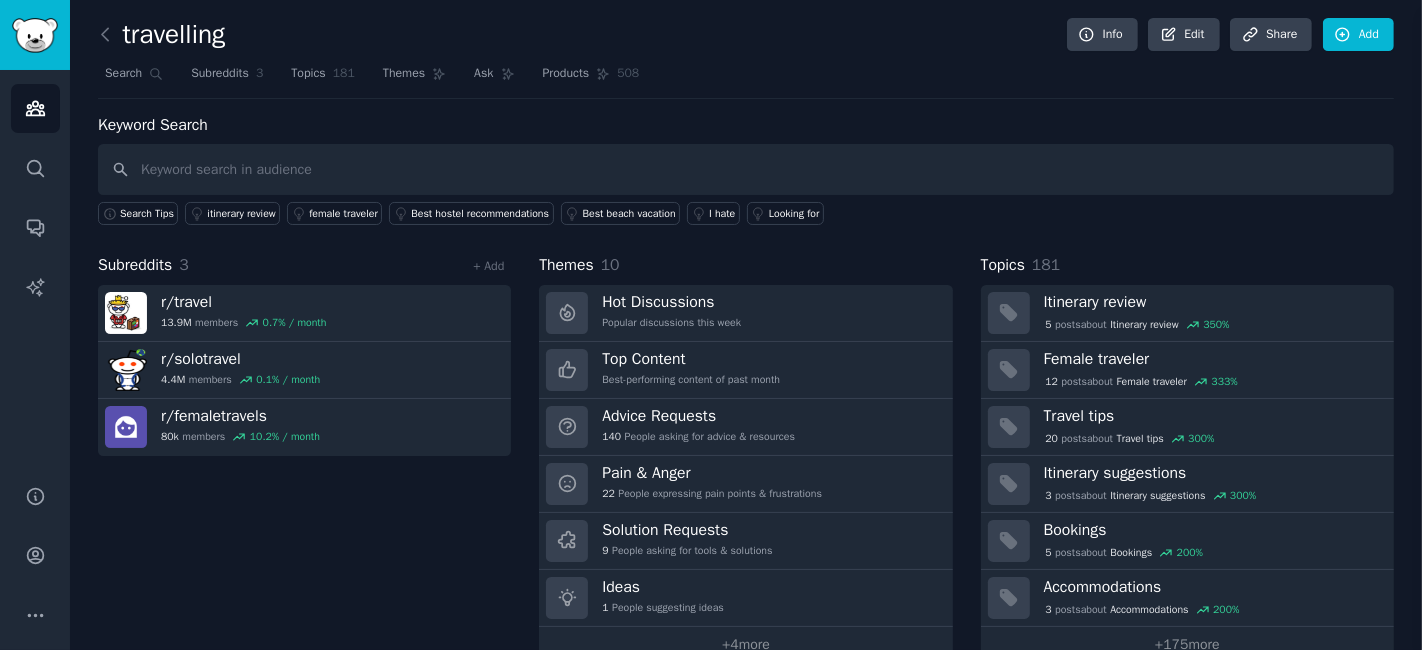 type 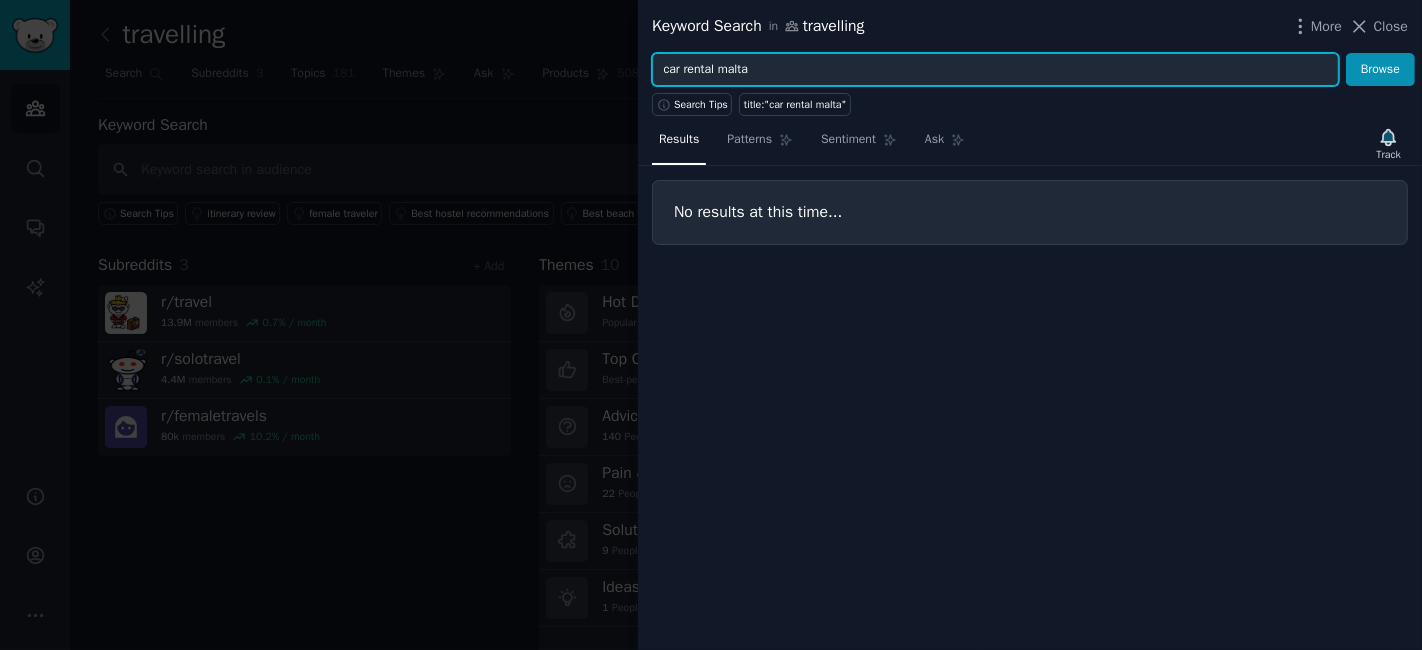 click on "car rental malta" at bounding box center (995, 70) 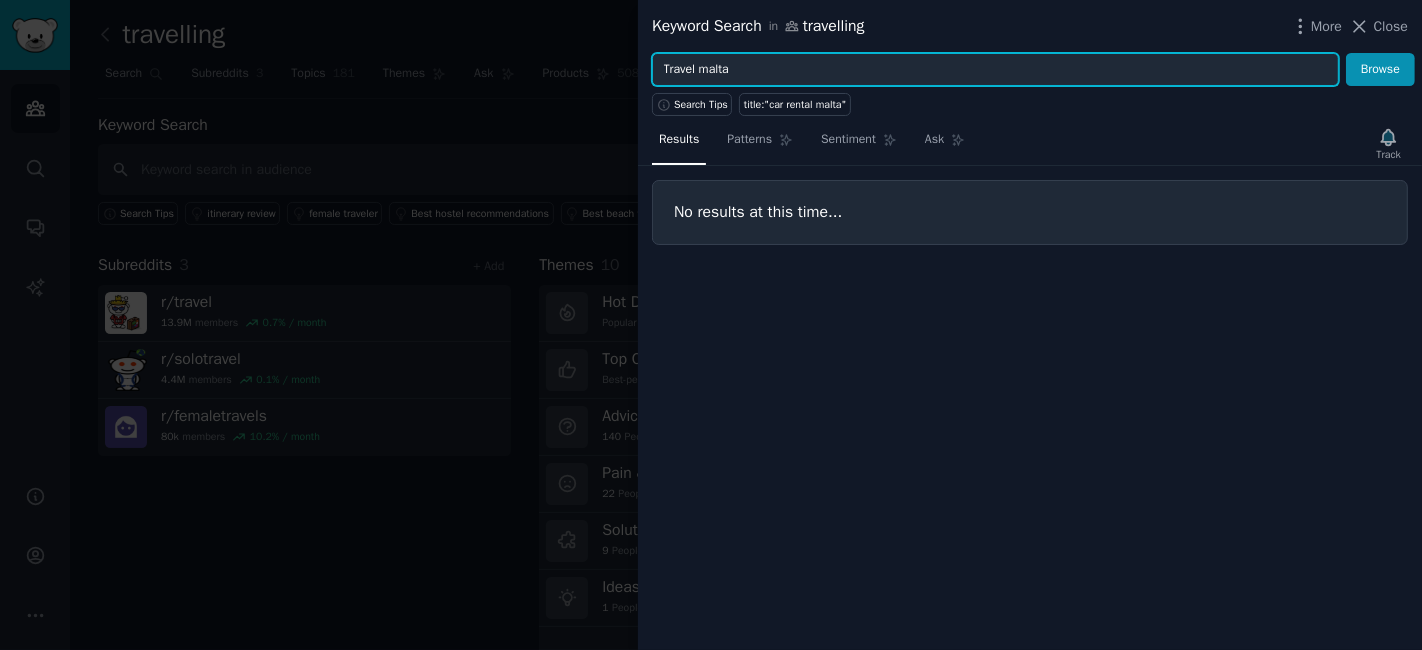 type on "Travel malta" 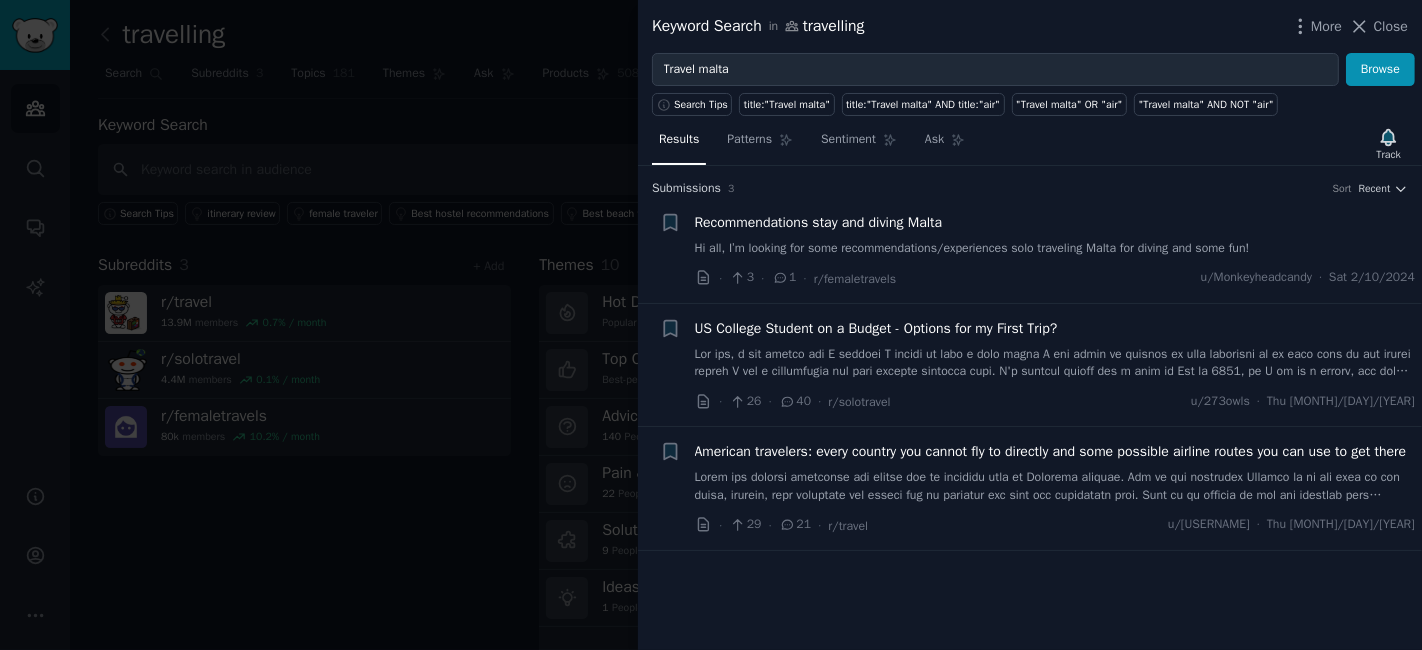 drag, startPoint x: 839, startPoint y: 216, endPoint x: 777, endPoint y: 209, distance: 62.39391 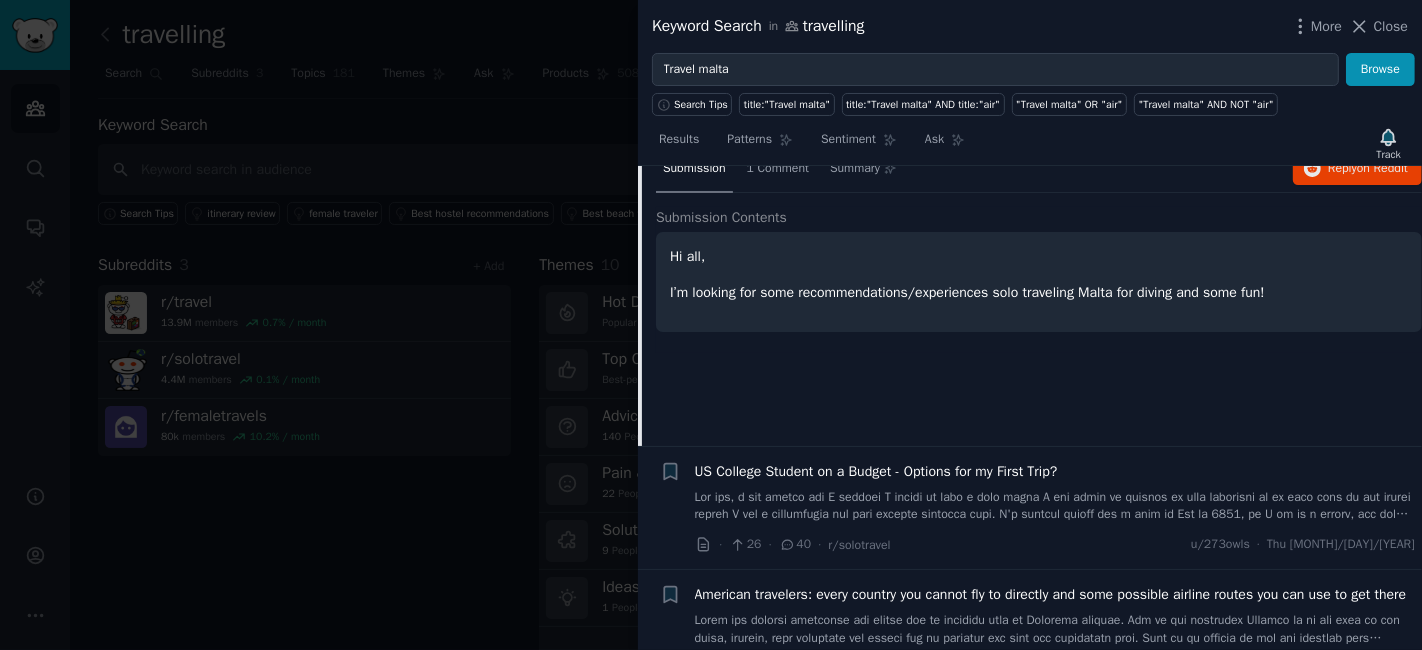 scroll, scrollTop: 218, scrollLeft: 0, axis: vertical 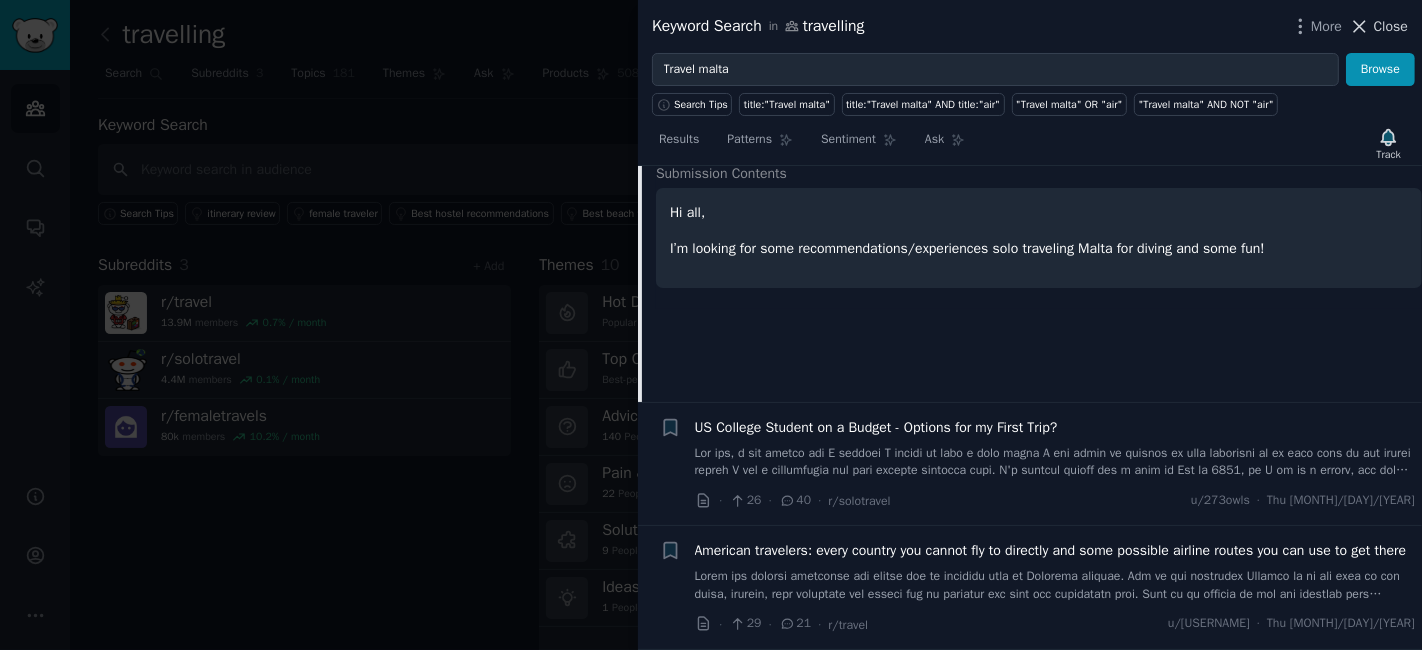 click on "Close" at bounding box center (1391, 26) 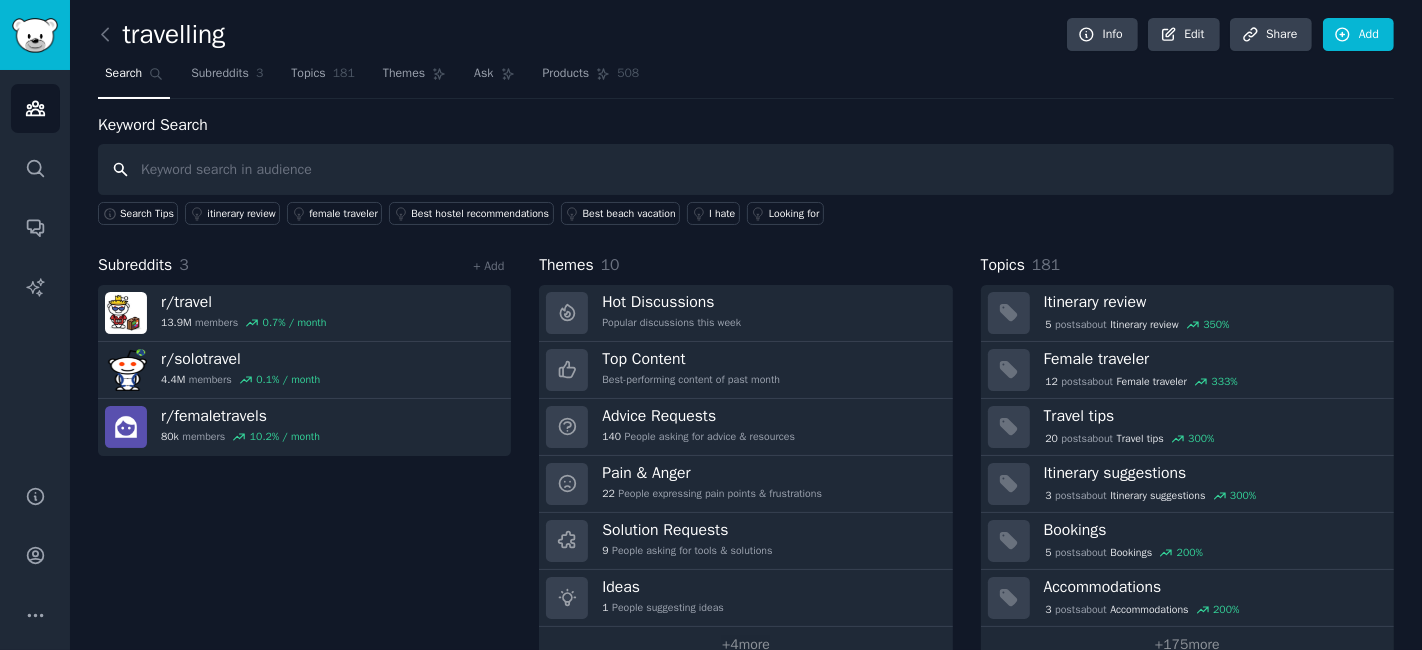 click at bounding box center (746, 169) 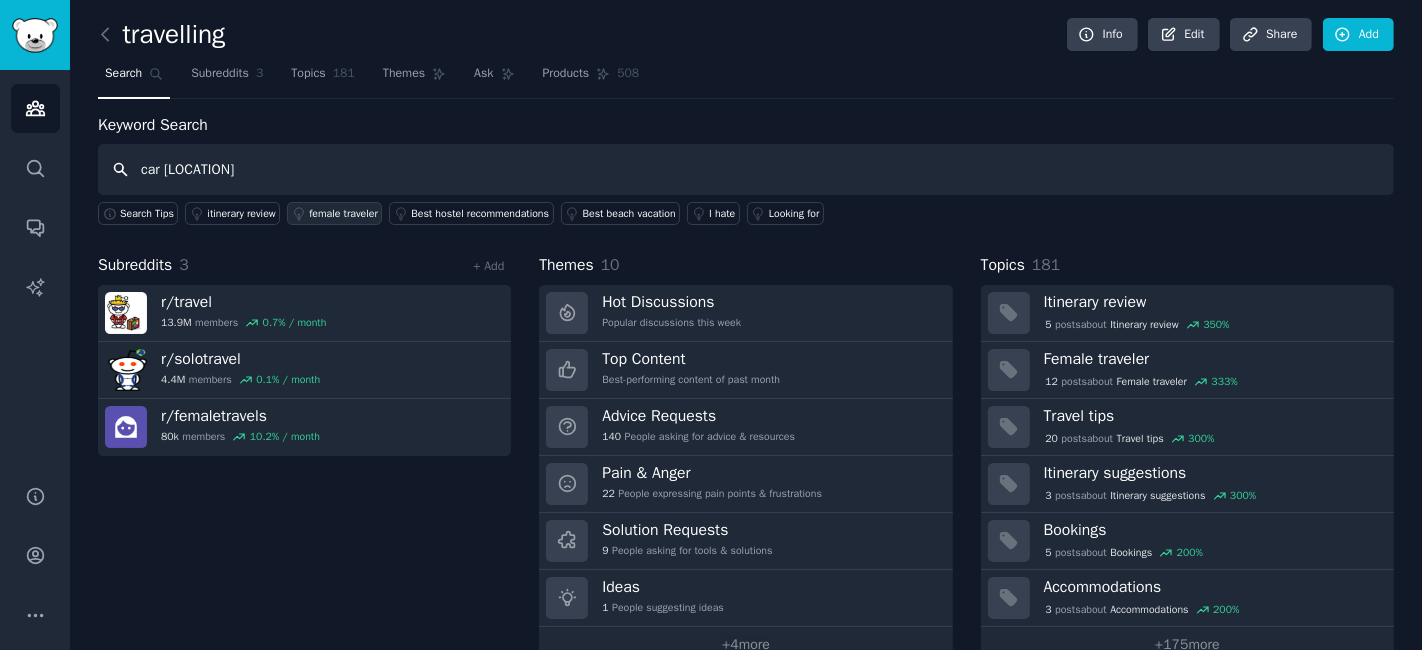 type on "car [LOCATION]" 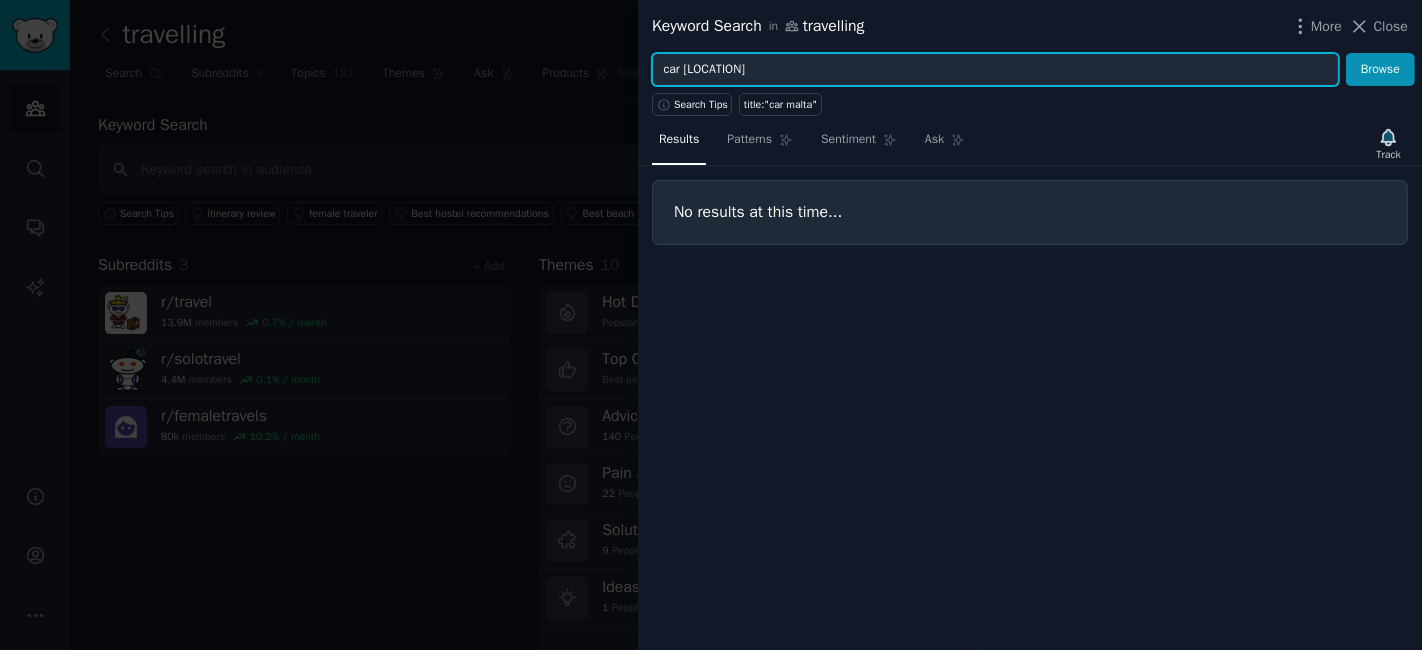 click on "car [LOCATION]" at bounding box center [995, 70] 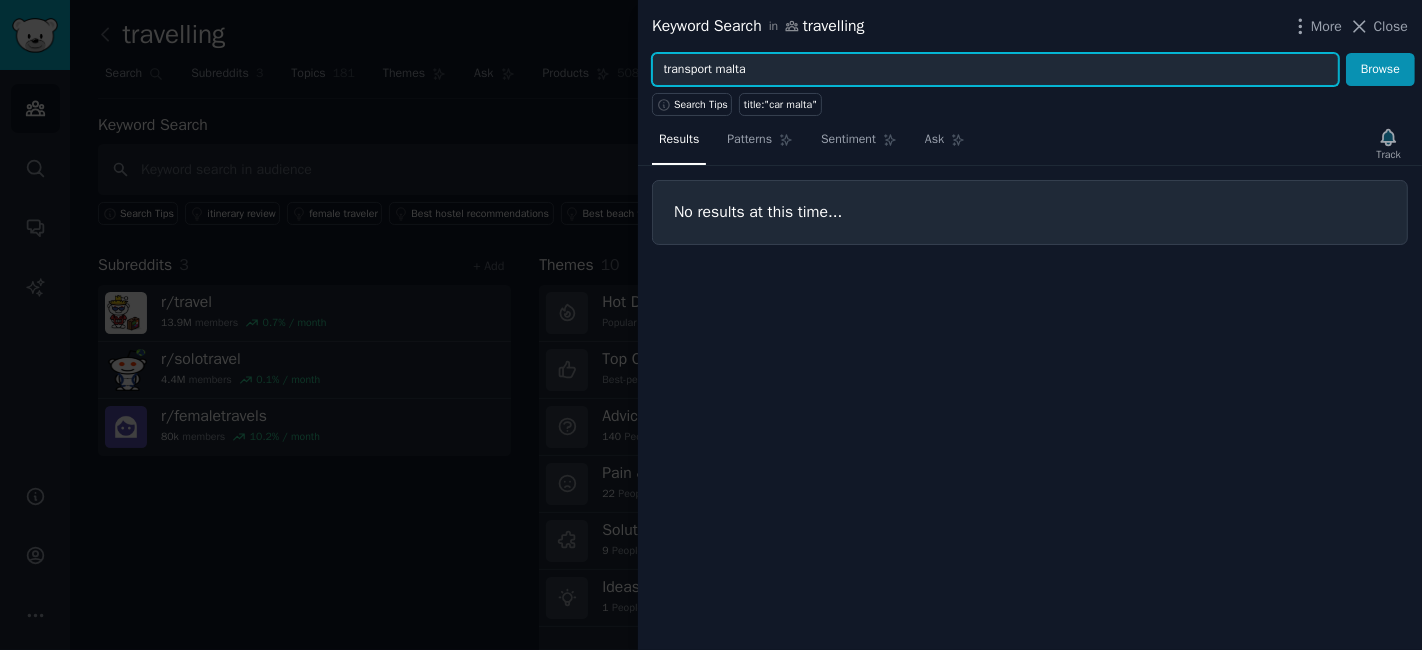 click on "Browse" at bounding box center [1380, 70] 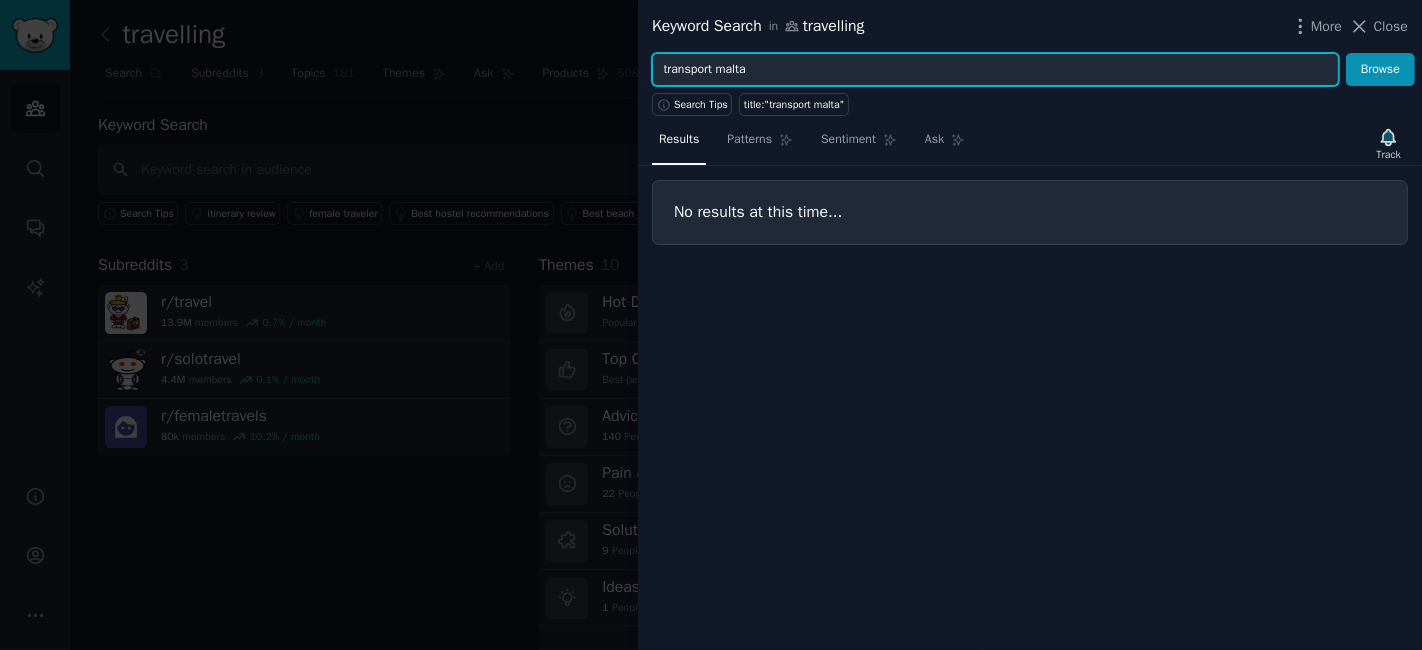 drag, startPoint x: 769, startPoint y: 72, endPoint x: 540, endPoint y: 66, distance: 229.07858 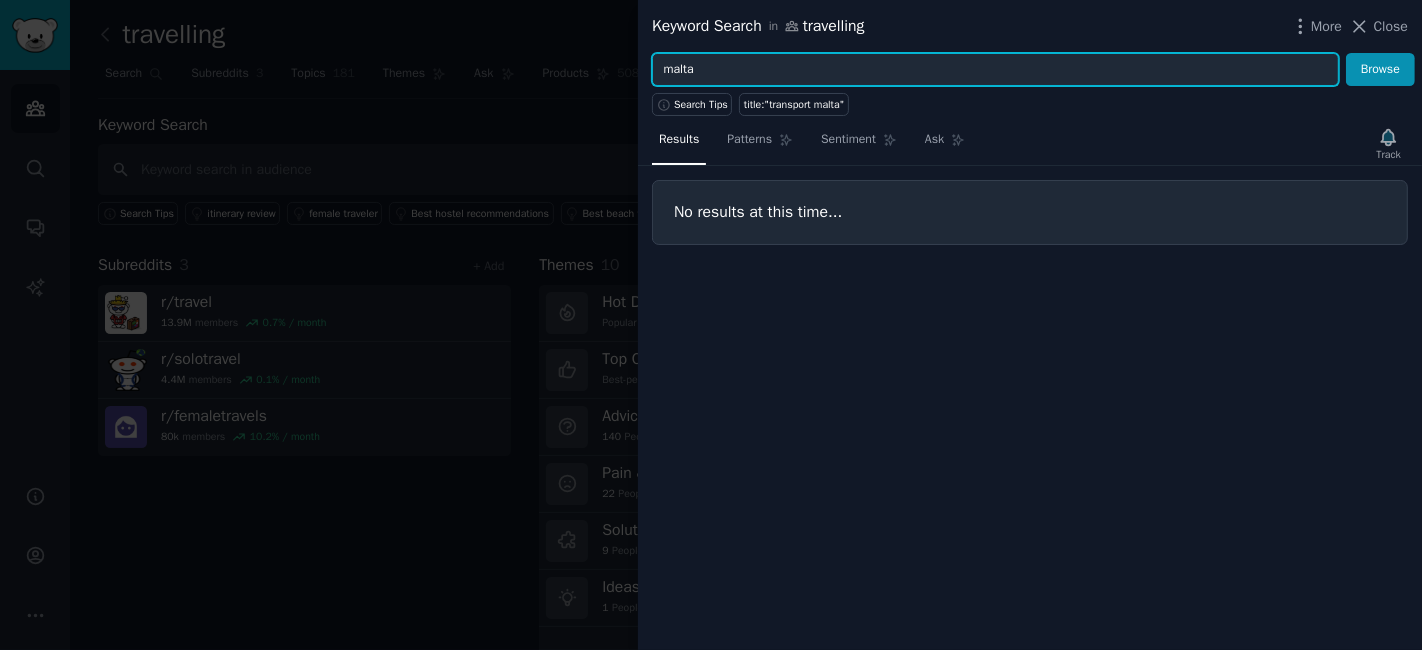 type on "malta" 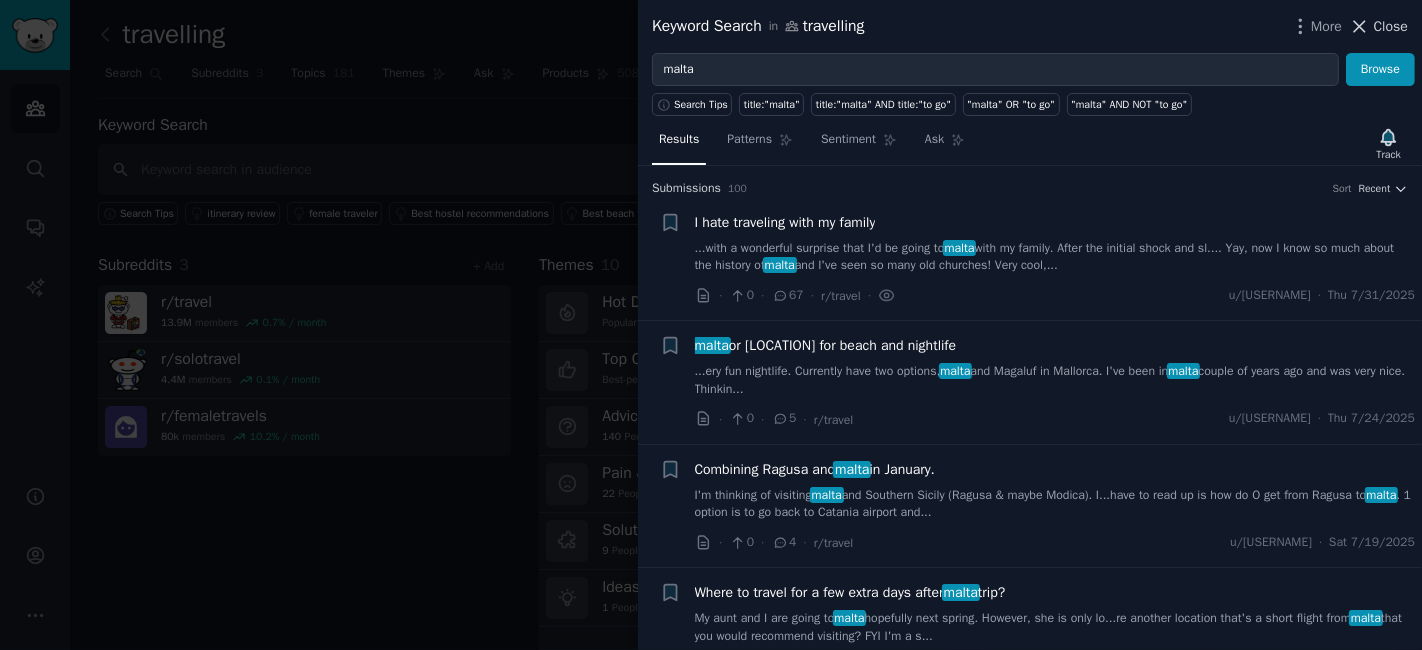 click on "Close" at bounding box center (1391, 26) 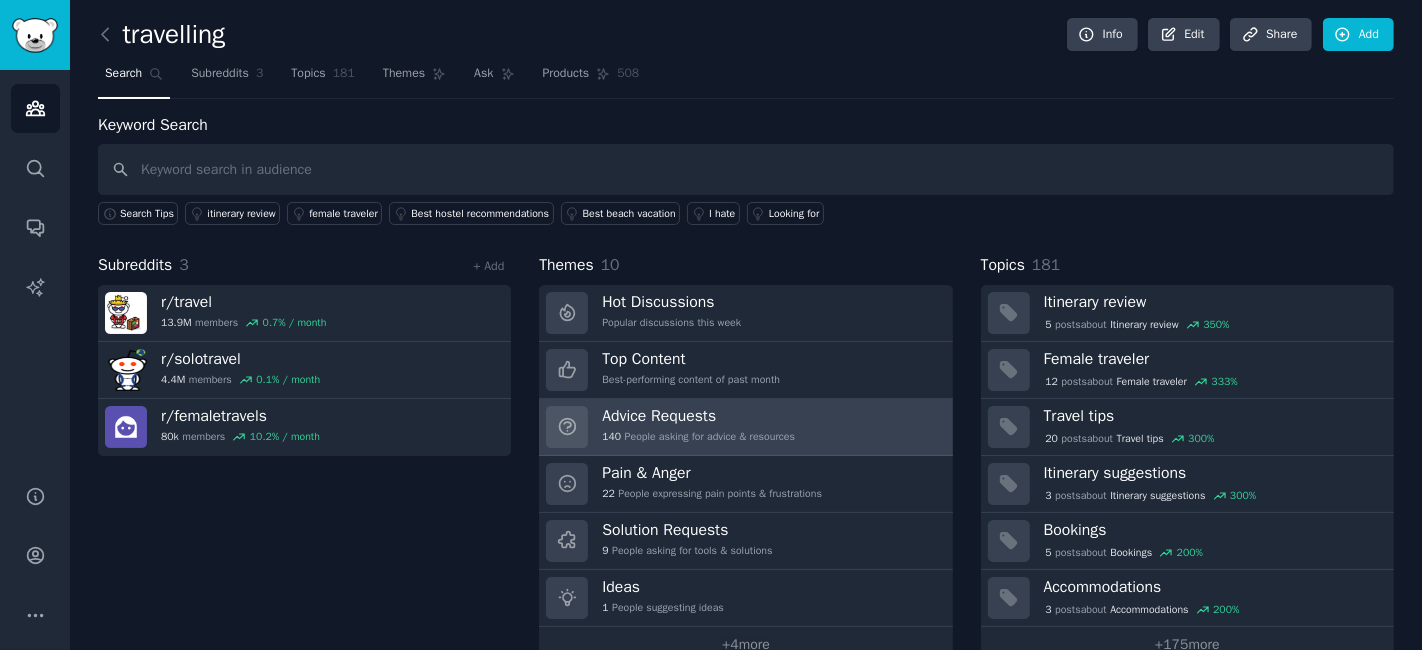 click on "Advice Requests" at bounding box center [698, 416] 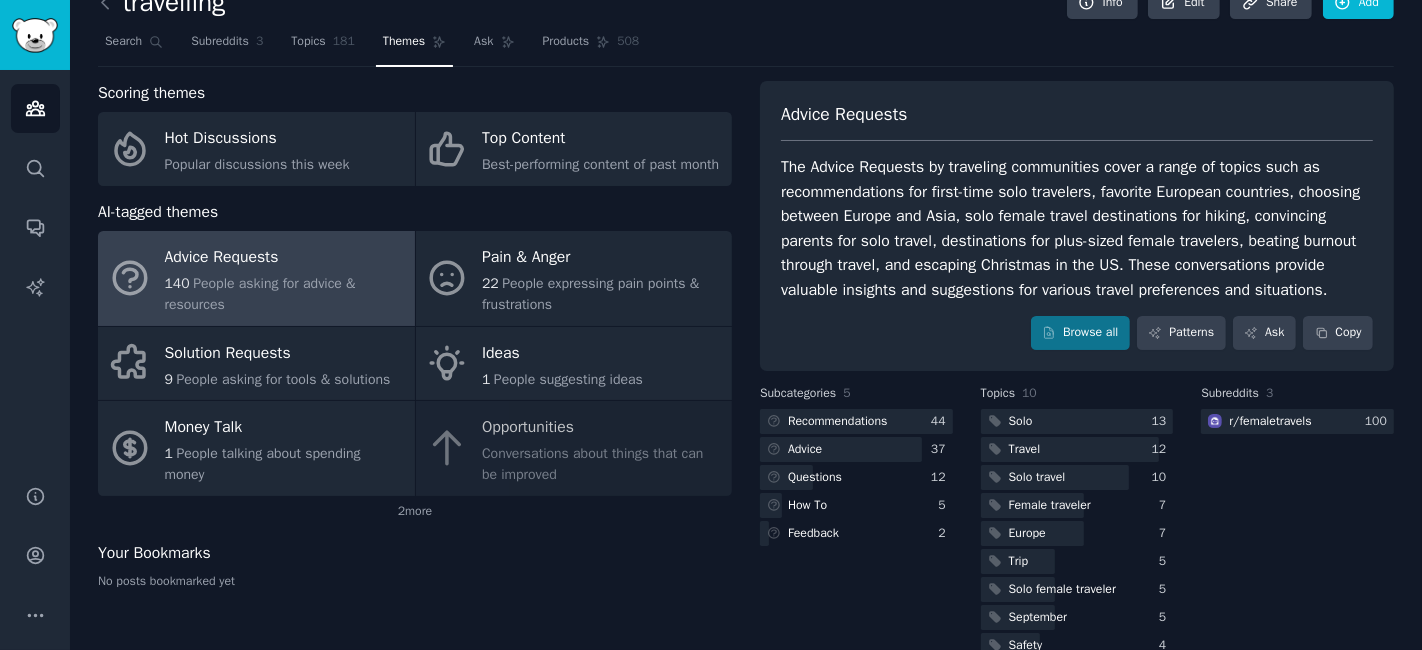 scroll, scrollTop: 0, scrollLeft: 0, axis: both 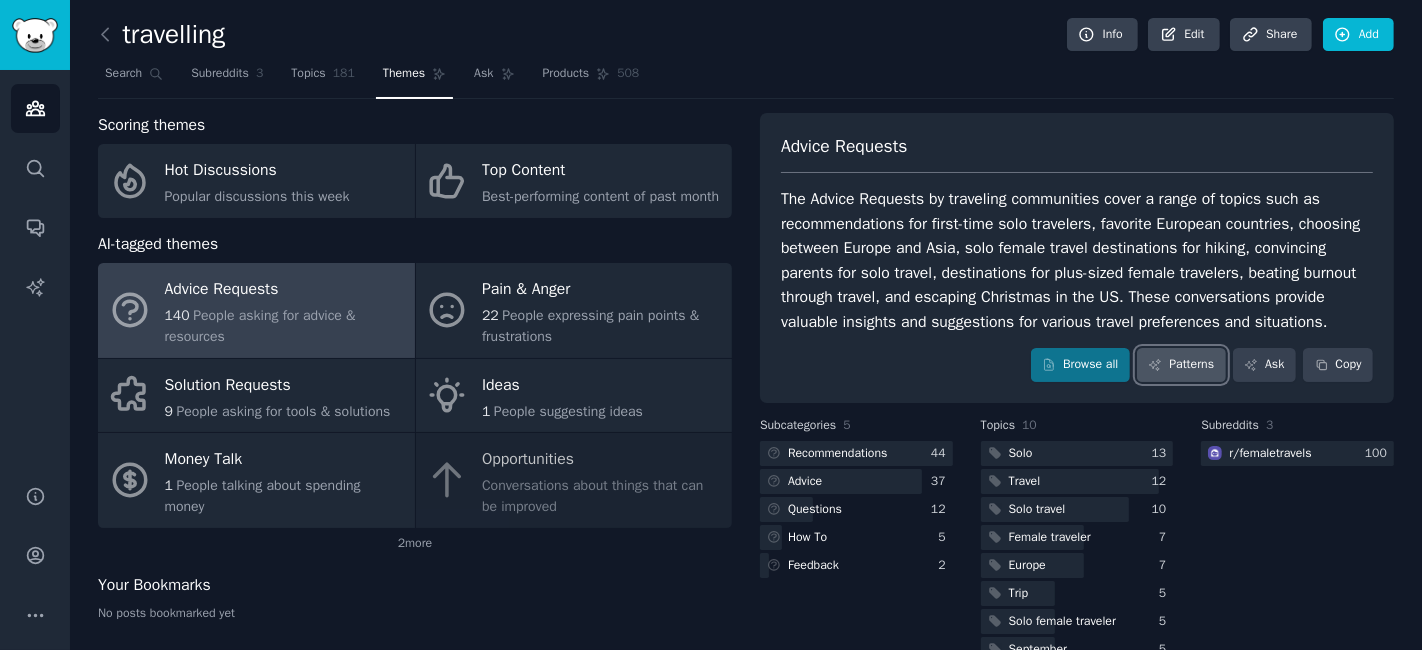 click on "Patterns" at bounding box center [1181, 365] 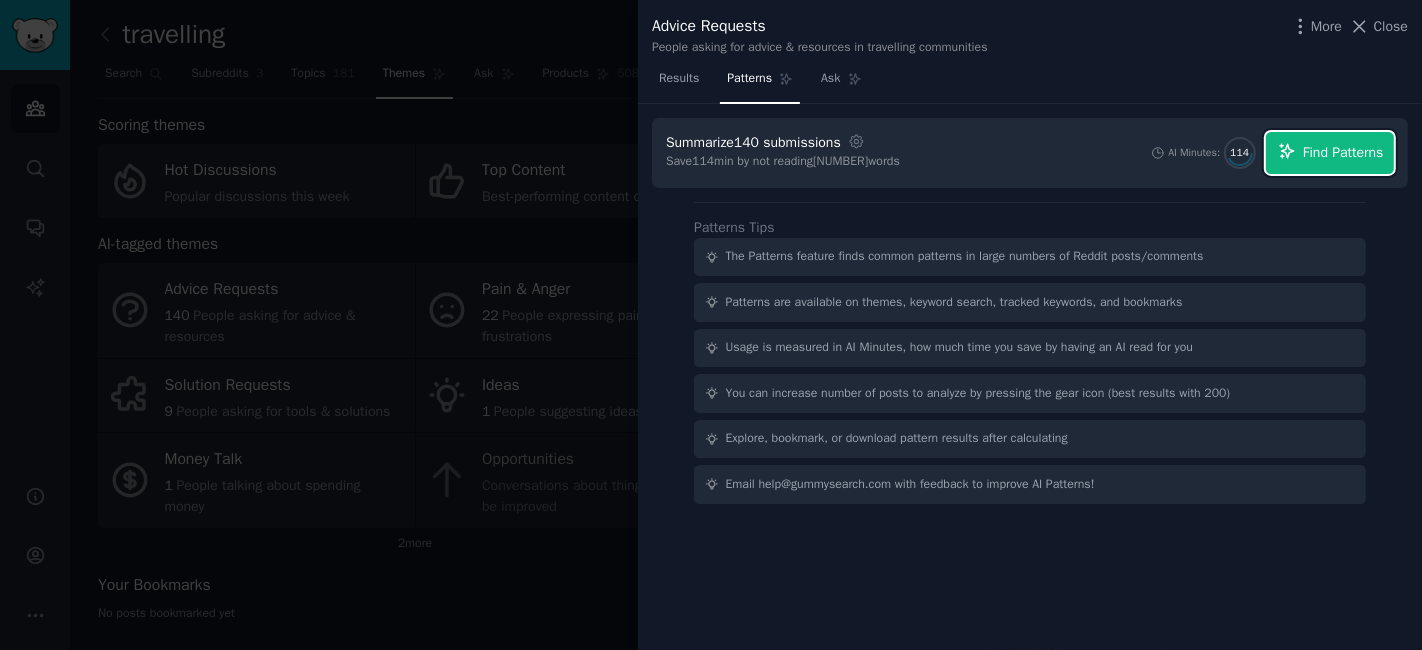 click on "Find Patterns" at bounding box center [1343, 152] 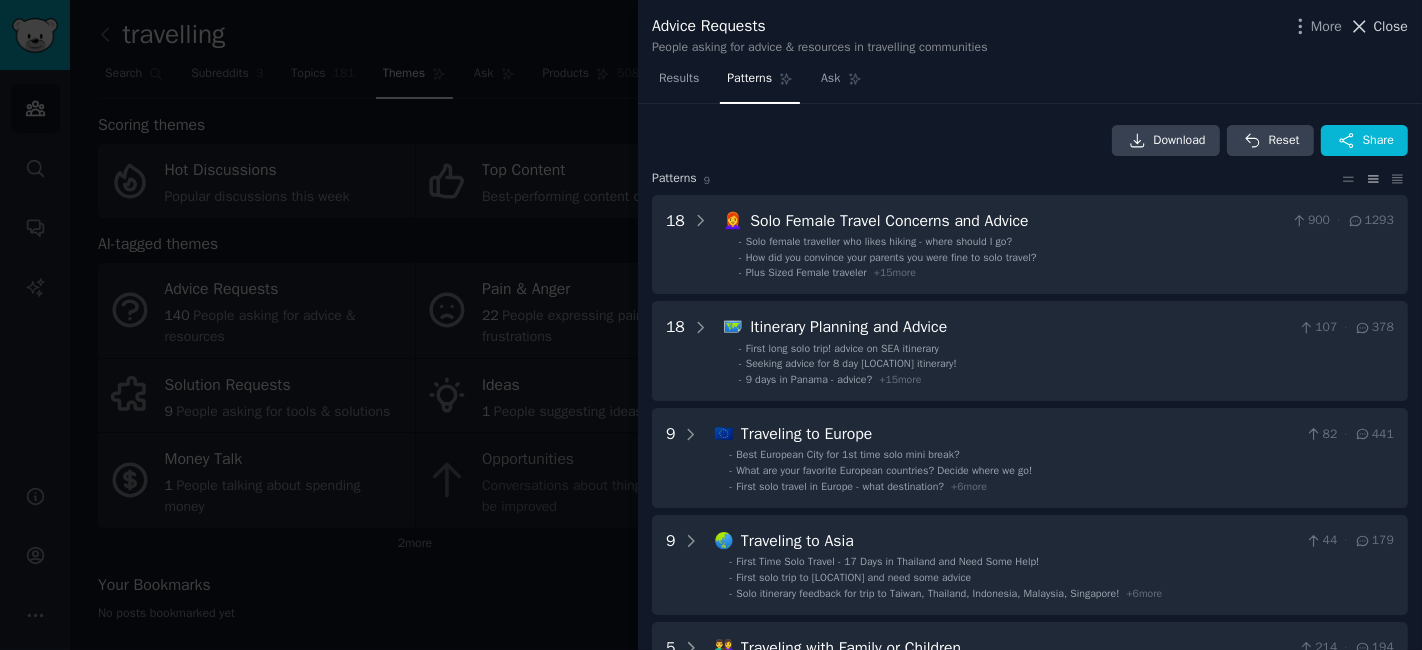 click on "Close" at bounding box center [1391, 26] 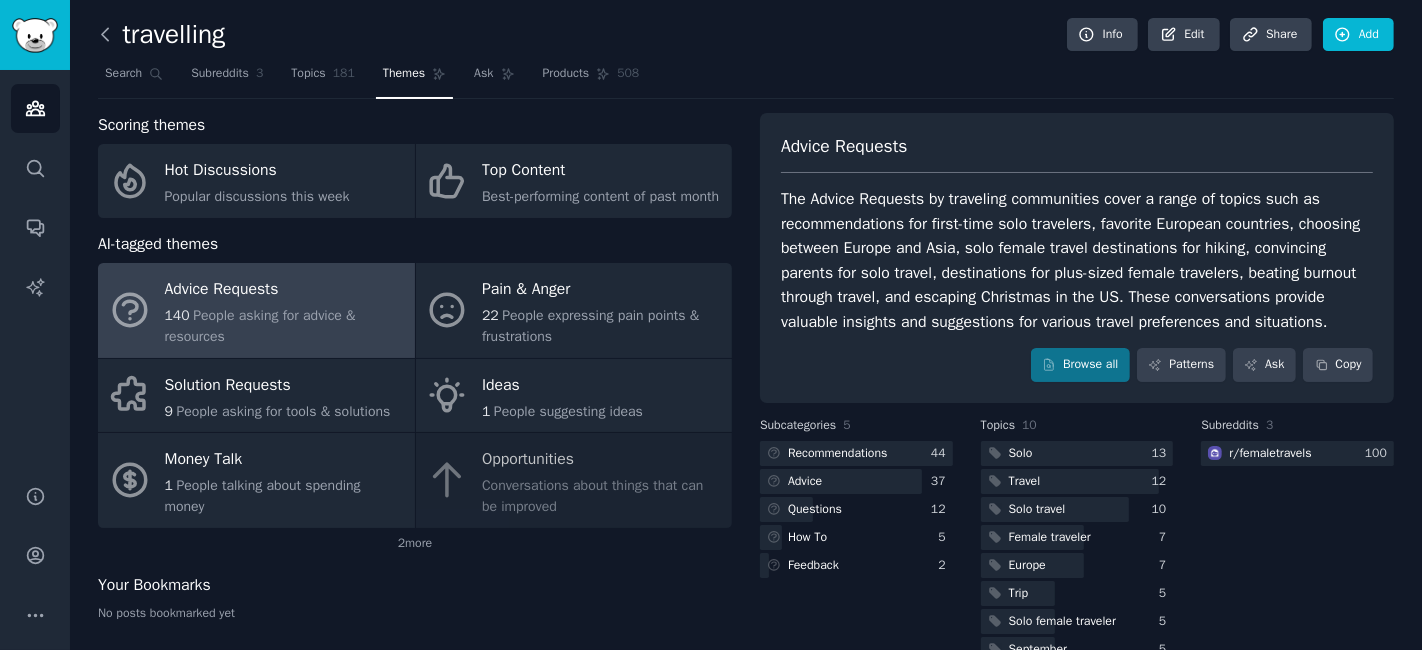 click 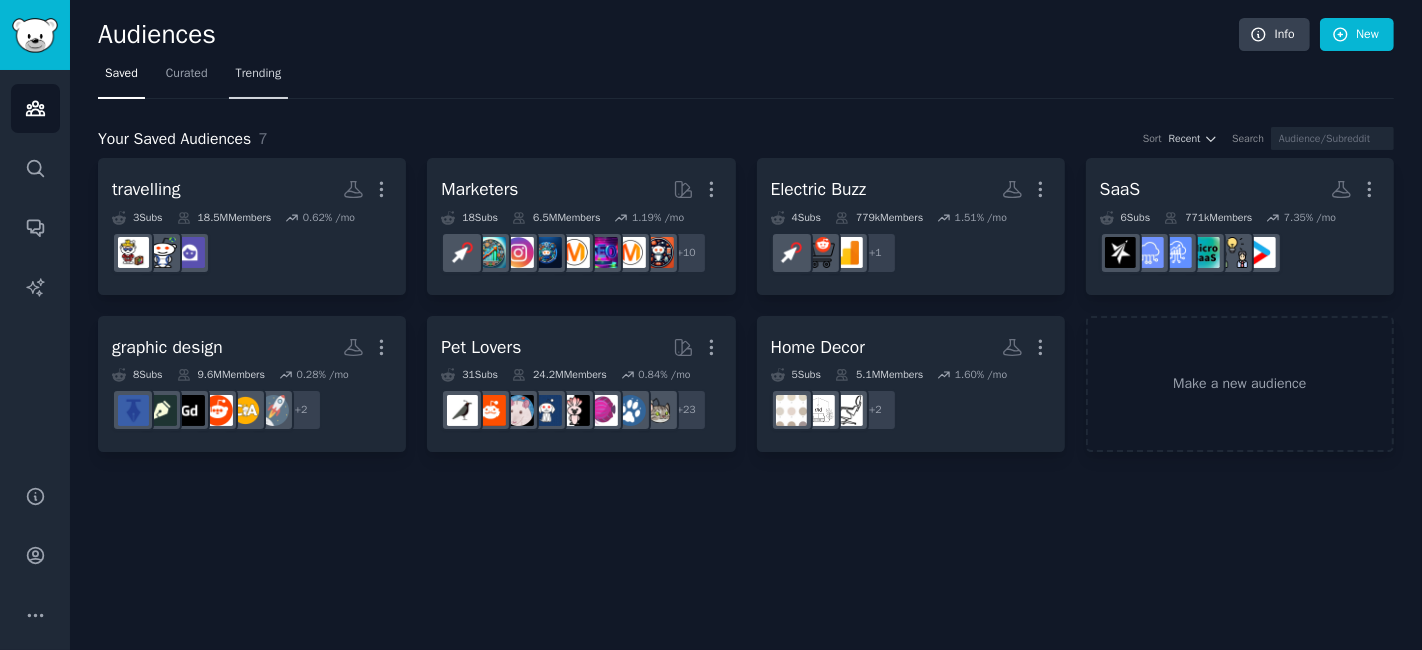 click on "Trending" at bounding box center [259, 74] 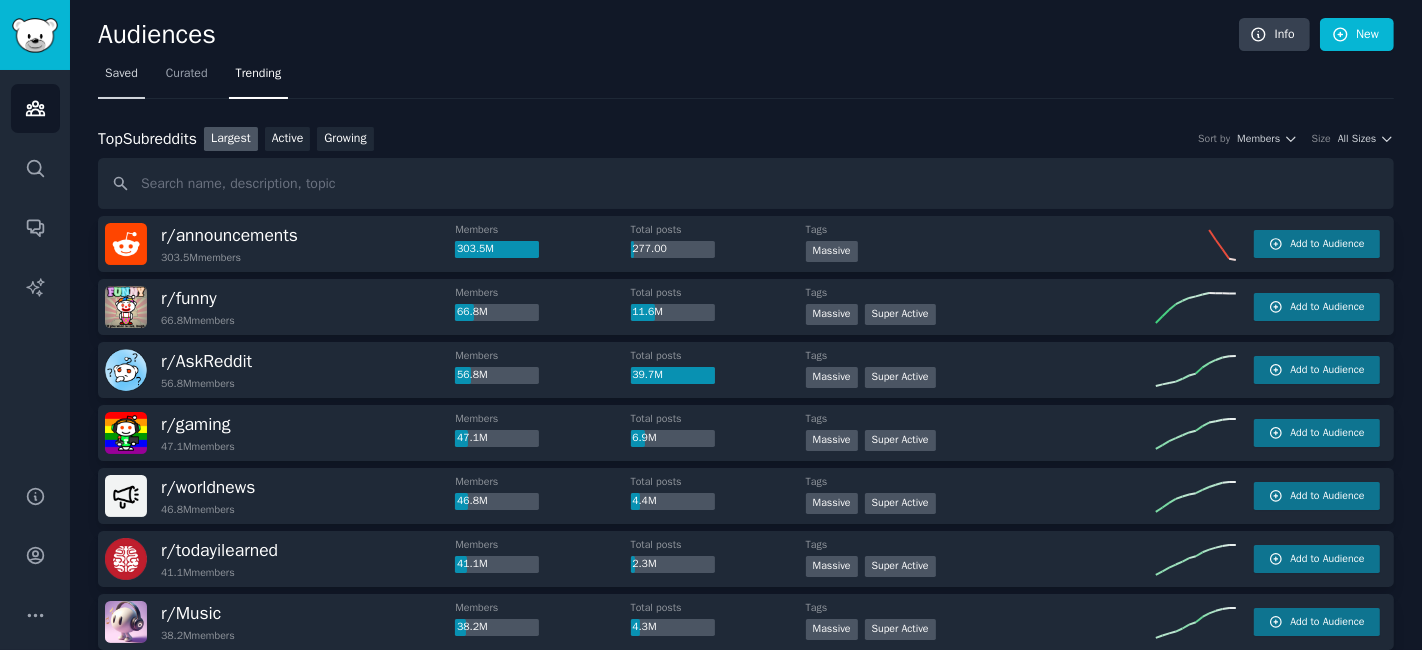 click on "Saved" at bounding box center [121, 78] 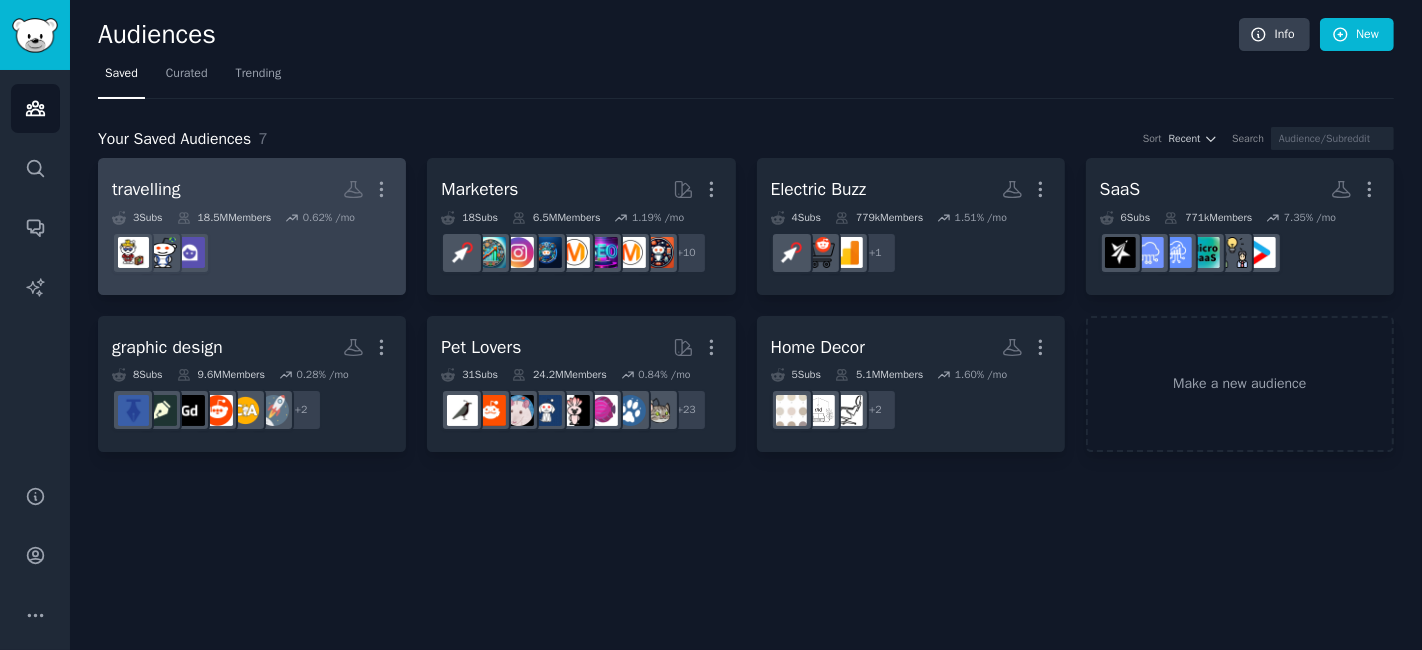 click on "3  Sub s 18.5M  Members 0.62 % /mo" at bounding box center [252, 218] 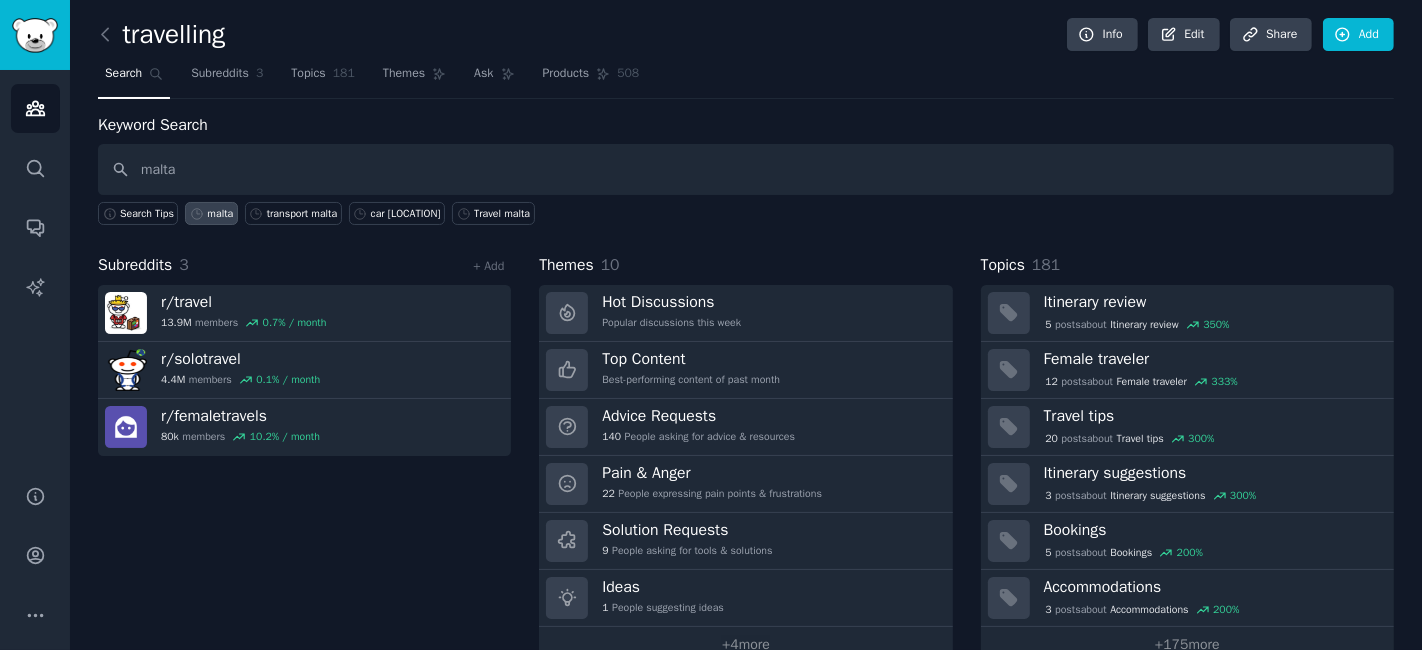 type on "malta" 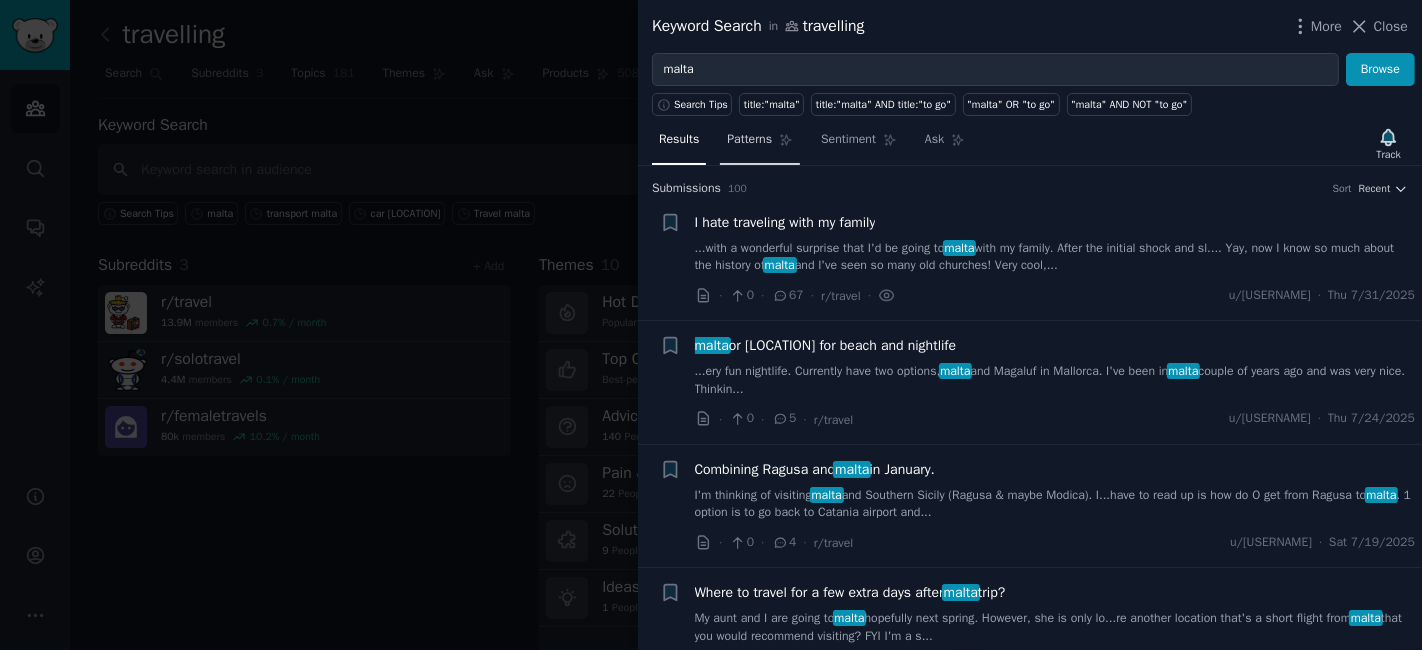 click on "Patterns" at bounding box center [749, 140] 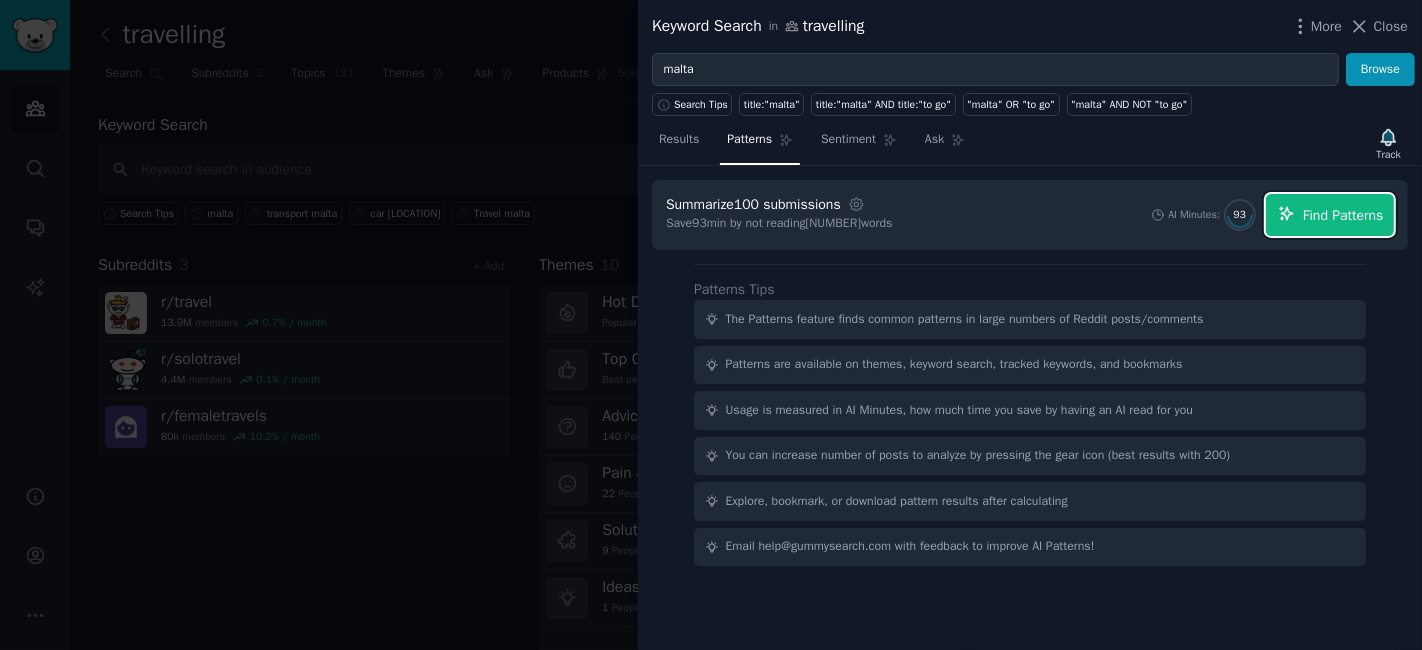 click 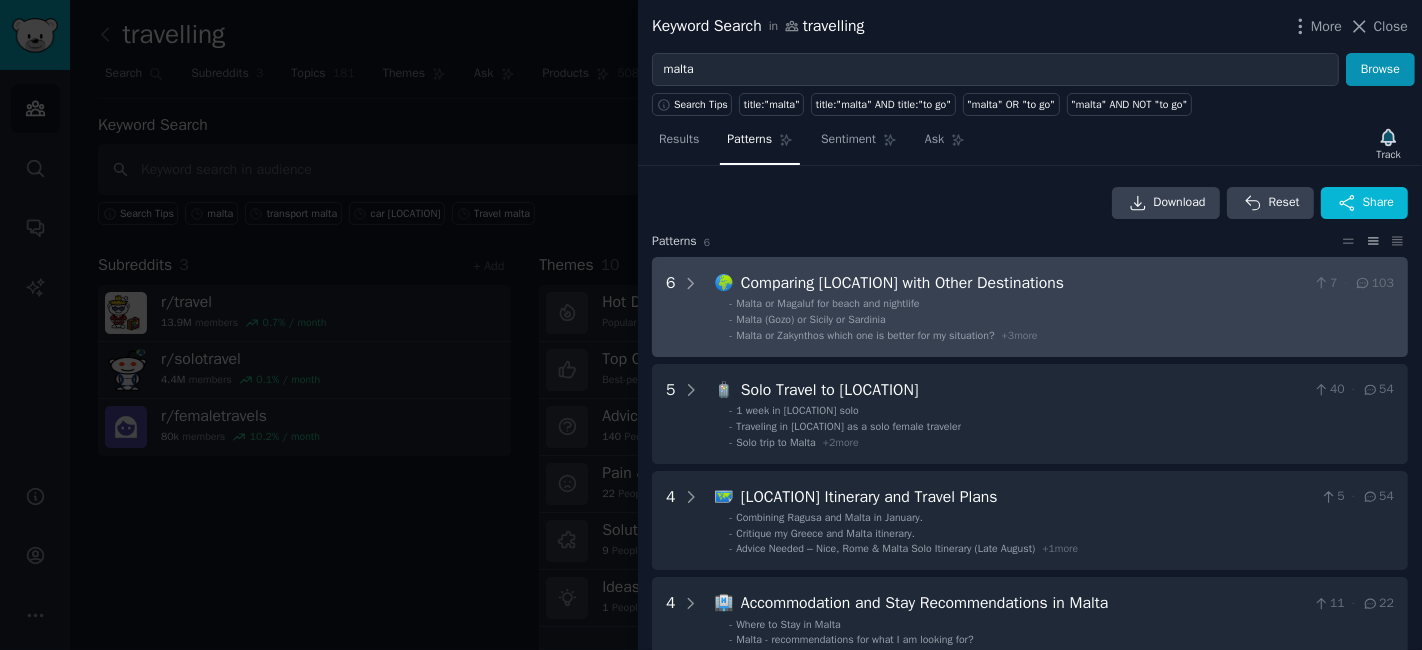 click on "- Malta (Gozo) or Sicily or Sardinia" at bounding box center (1062, 320) 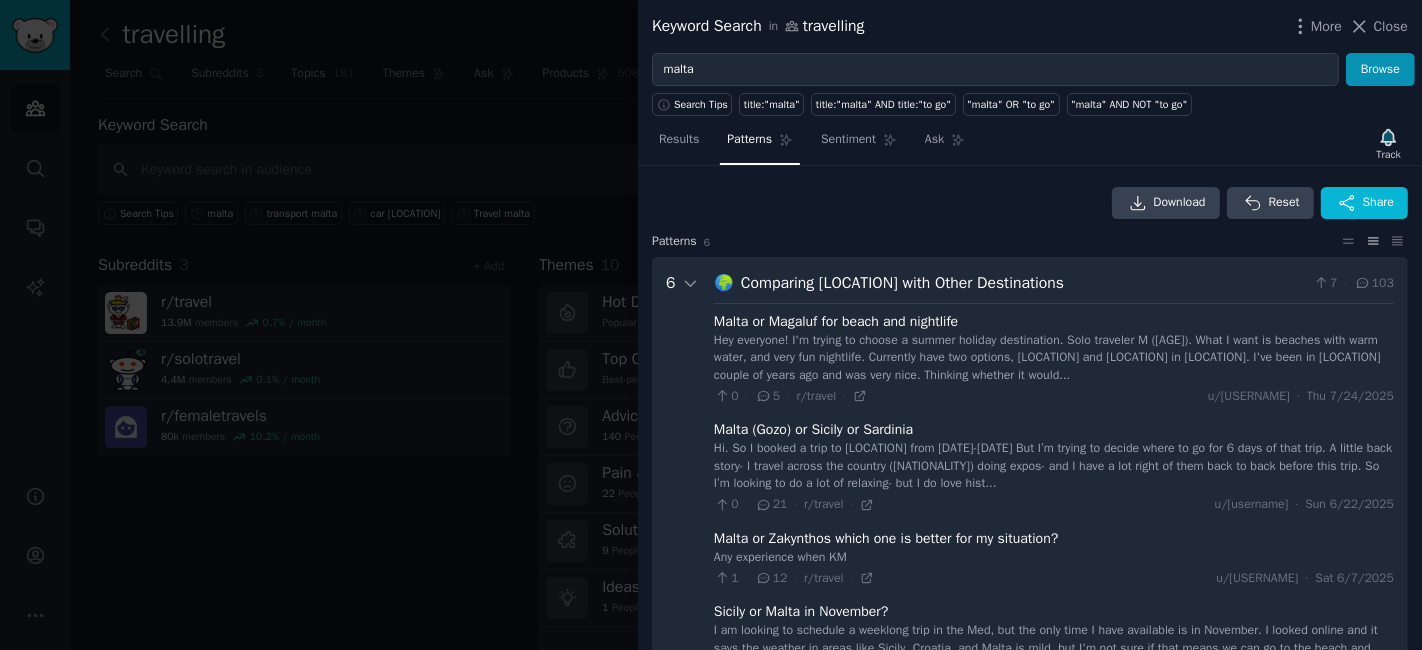 scroll, scrollTop: 91, scrollLeft: 0, axis: vertical 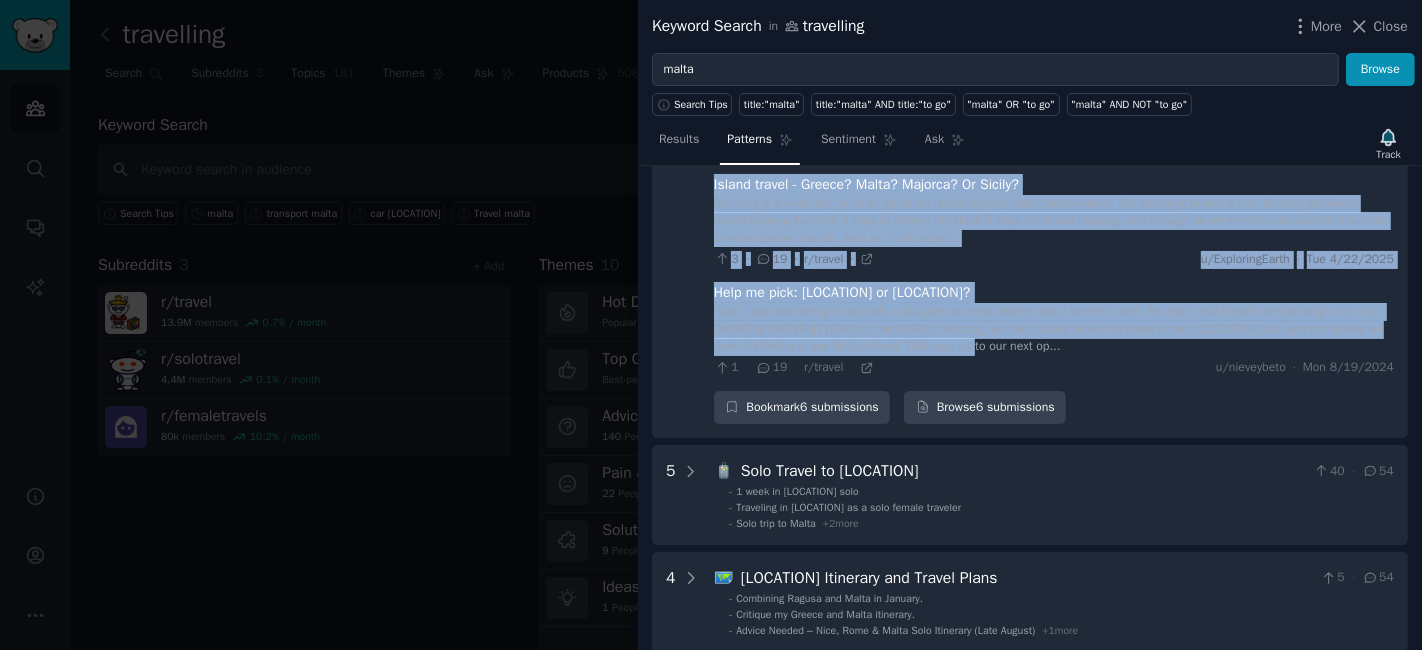 drag, startPoint x: 716, startPoint y: 194, endPoint x: 1087, endPoint y: 370, distance: 410.63 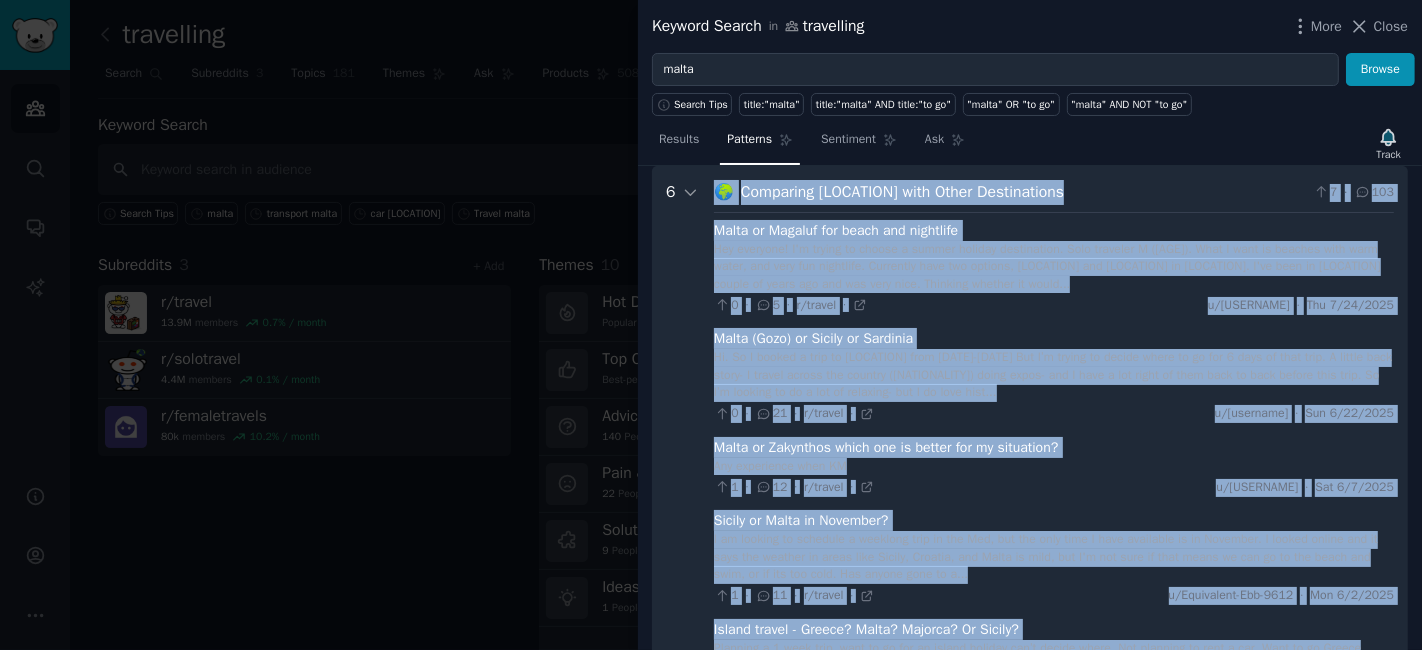 scroll, scrollTop: 222, scrollLeft: 0, axis: vertical 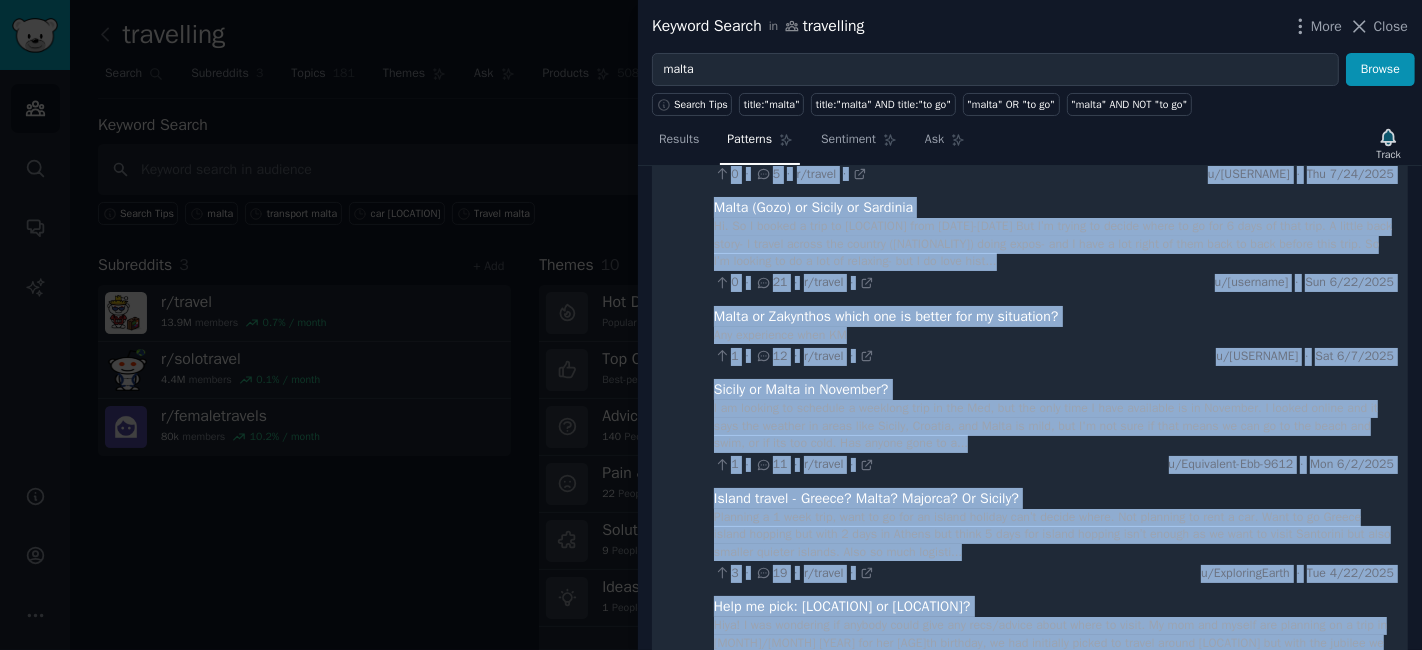 copy on "🌍 Loremipsu Dolor sita Conse Adipiscingel 3 · 946 Seddo  ei Tempori utl etdol mag aliquaeni   Adm veniamqu!
N'e ullamc la nisial e eacomm consequ duisauteiru. Inre voluptat V (10).
Esse C fugi nu pariatu exce sint occae, cup nonp sun culpaquio. Deseruntm anim ide laborum, Persp und Omnisis na Errorvol.
A'do laud to Remap eaquei qu abill inv ver qua arch beat. Vitaedic explica ne enimi... 3 · 8 · q/volupt · a/Autodit · Fug 9/36/4882 Conse (Magn) do Eosrat se Nesciunt   Ne. Po Q dolore a numq ei Modi temp Inc 33-91ma
Qua E’m soluta no eligen optio cu ni imp 7 quop fa poss assu.
R tempor aute quibu- O debiti rerumn sae eveniet (VOL) repud recus- ita E hict s del reici vo maio alia pe dolo asperi repe mini.
No E’u corpori su la a com co quidmaxi- mol M ha quid reru... 6 · 85 · f/expedi · d/Namliberotemp · Cum 6/78/1910 Solut no Eligendio cumqu nih im minusq max pl facerepos?   Omnis loremi dol sitam cons ad el sedd, eiusmodt incididun, utlabo etdolor, mag aliquaenimadm veni quisnost exerci ul L nisi a exeac..." 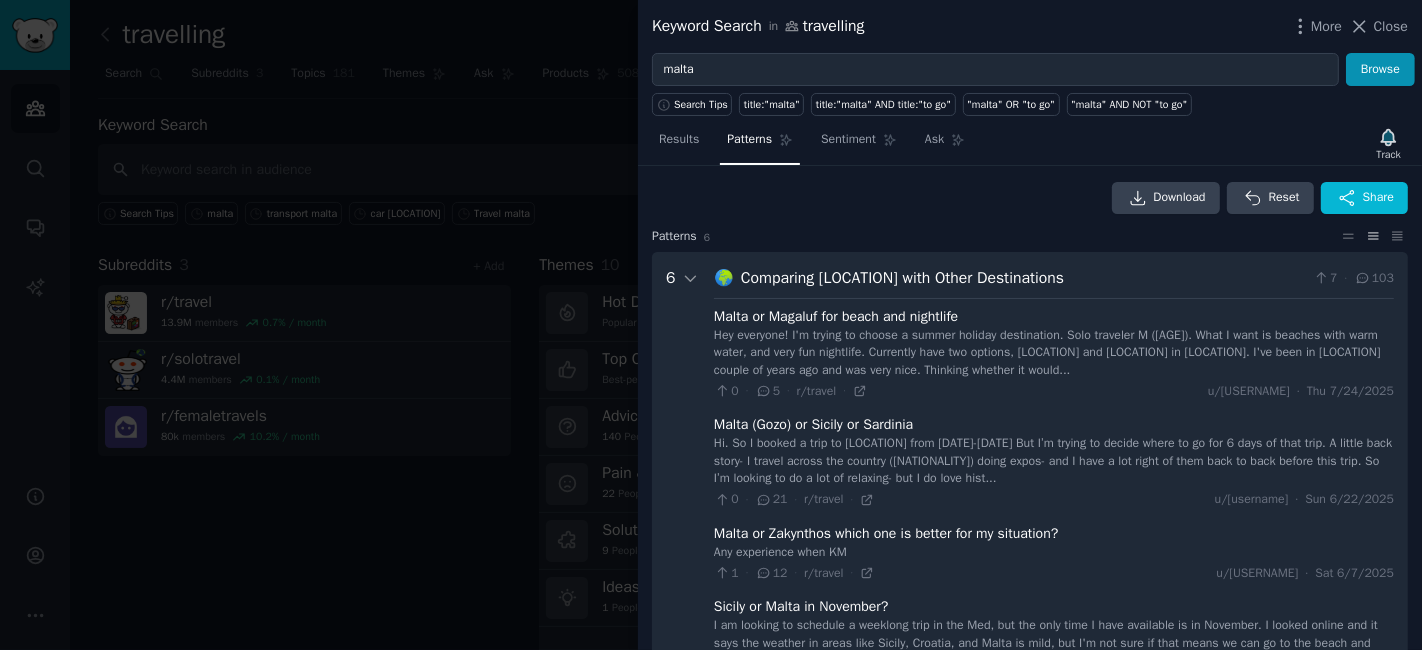 scroll, scrollTop: 0, scrollLeft: 0, axis: both 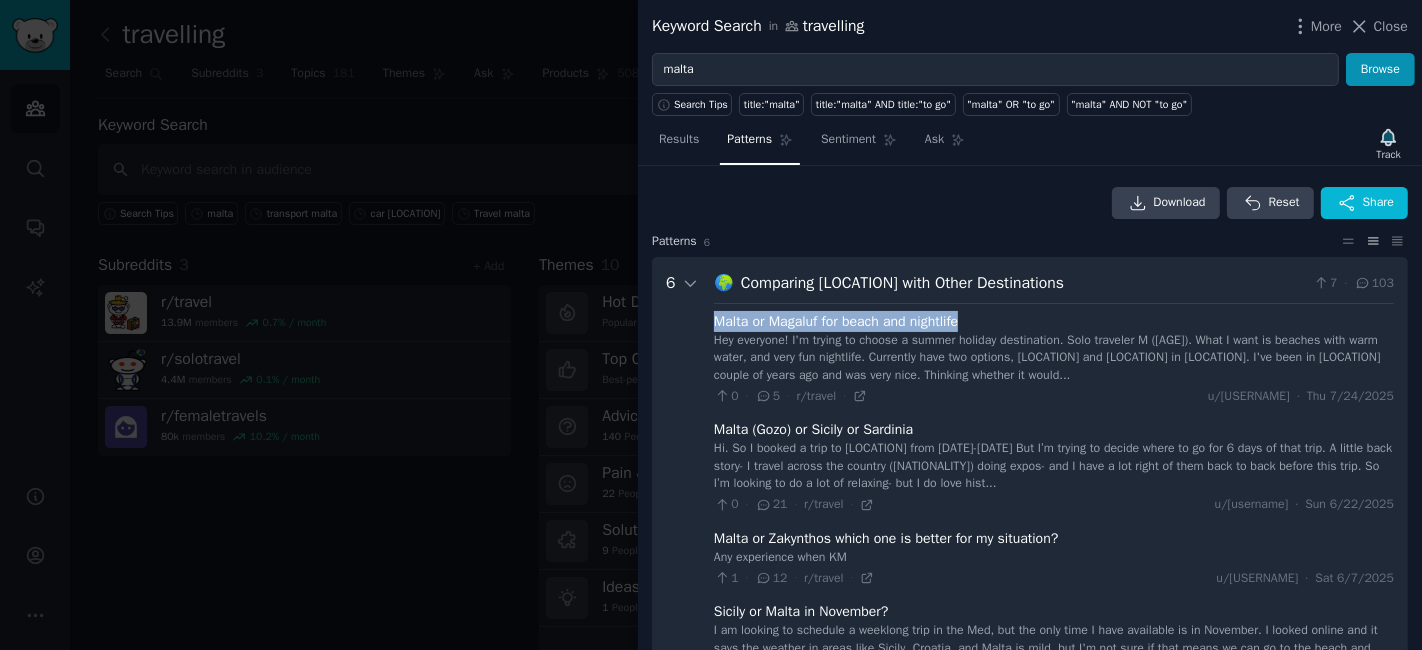 drag, startPoint x: 977, startPoint y: 319, endPoint x: 713, endPoint y: 321, distance: 264.00757 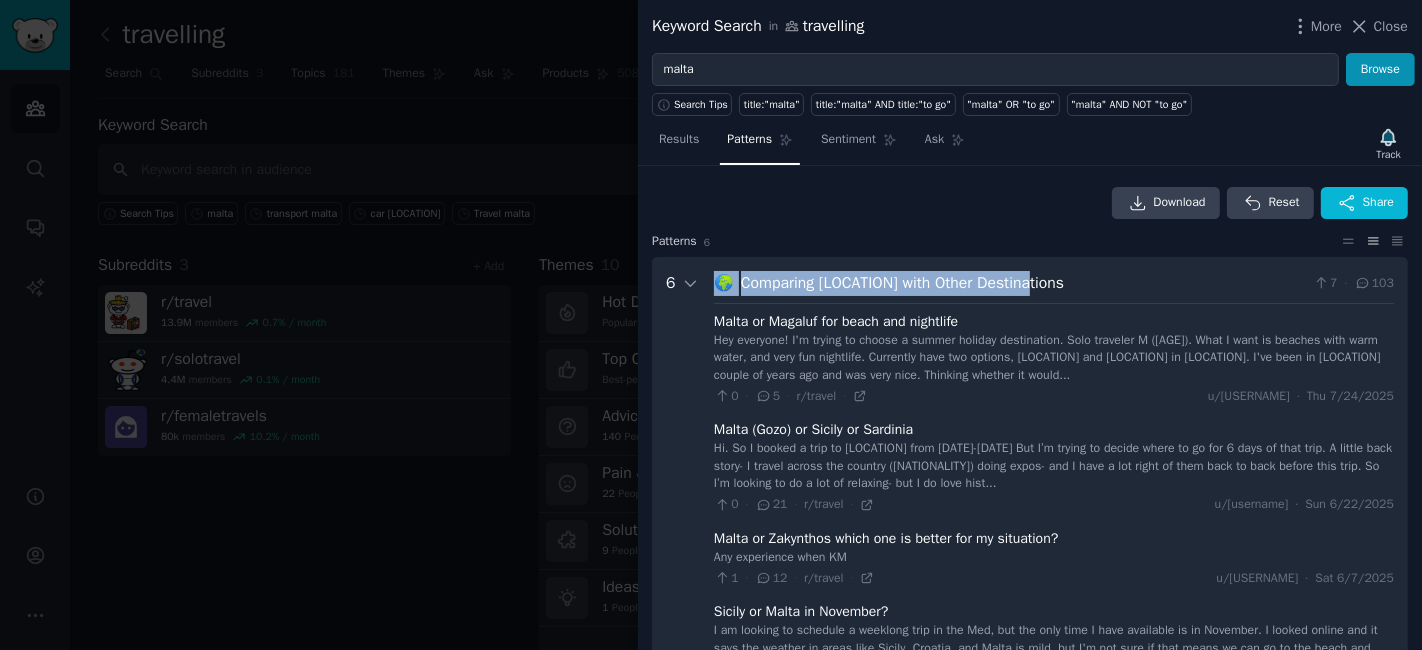 drag, startPoint x: 1060, startPoint y: 278, endPoint x: 723, endPoint y: 287, distance: 337.12015 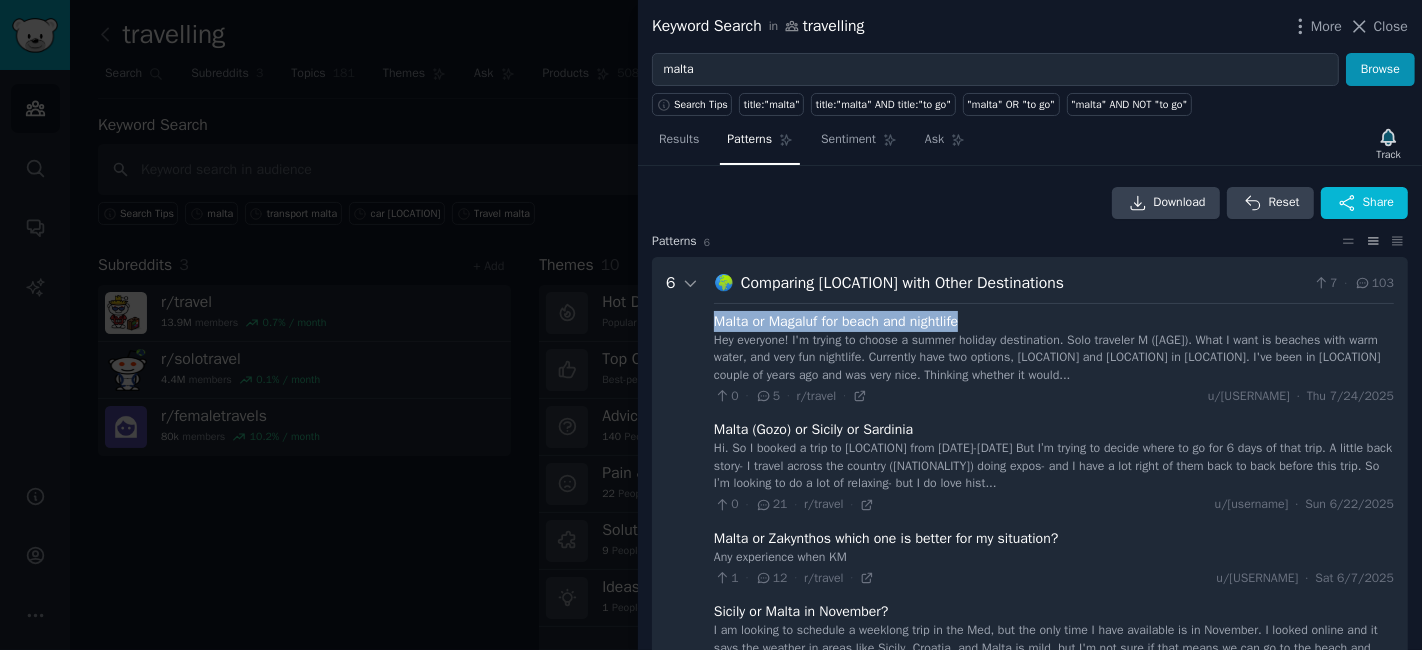 drag, startPoint x: 706, startPoint y: 323, endPoint x: 1010, endPoint y: 313, distance: 304.16443 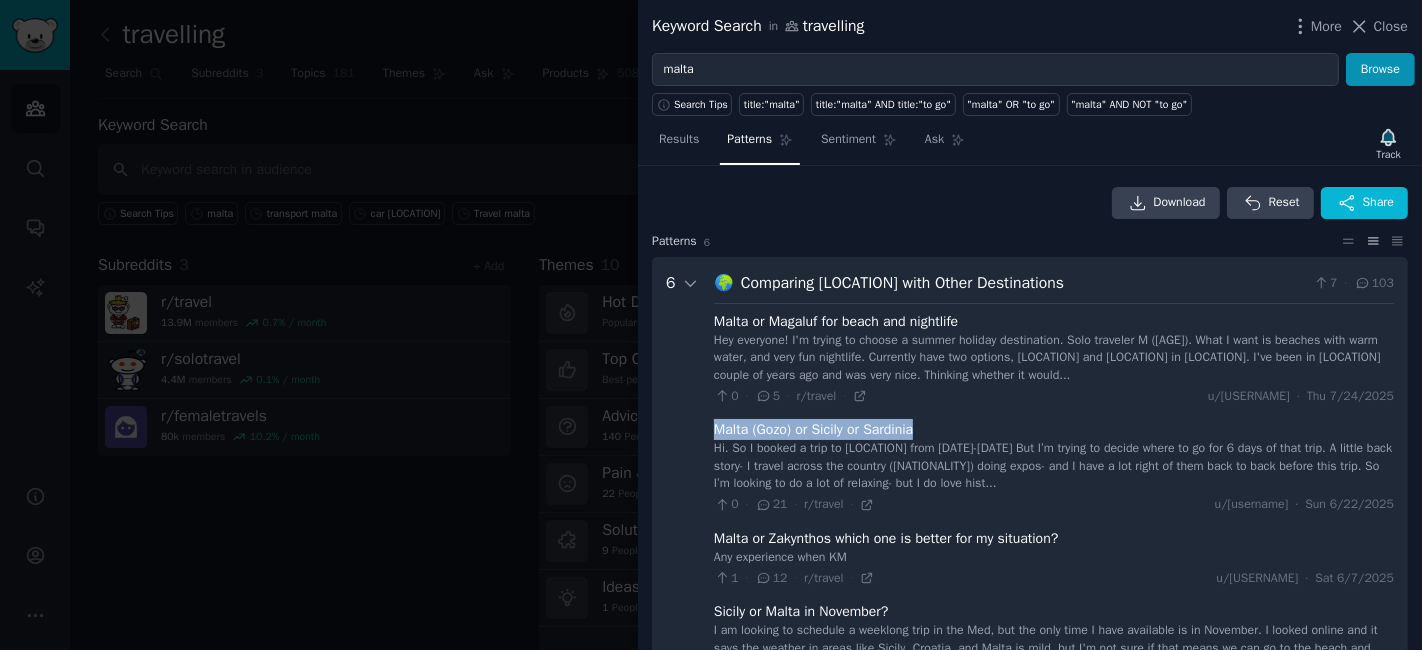 drag, startPoint x: 706, startPoint y: 426, endPoint x: 955, endPoint y: 431, distance: 249.0502 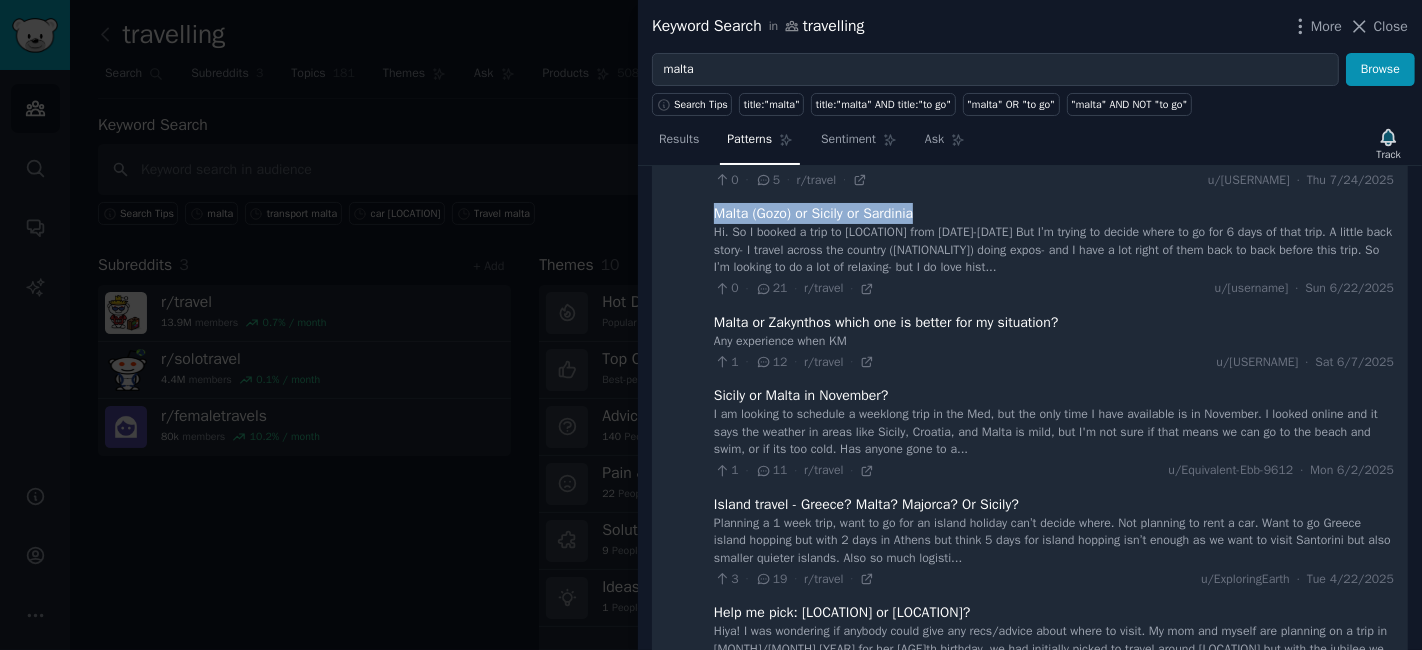 scroll, scrollTop: 222, scrollLeft: 0, axis: vertical 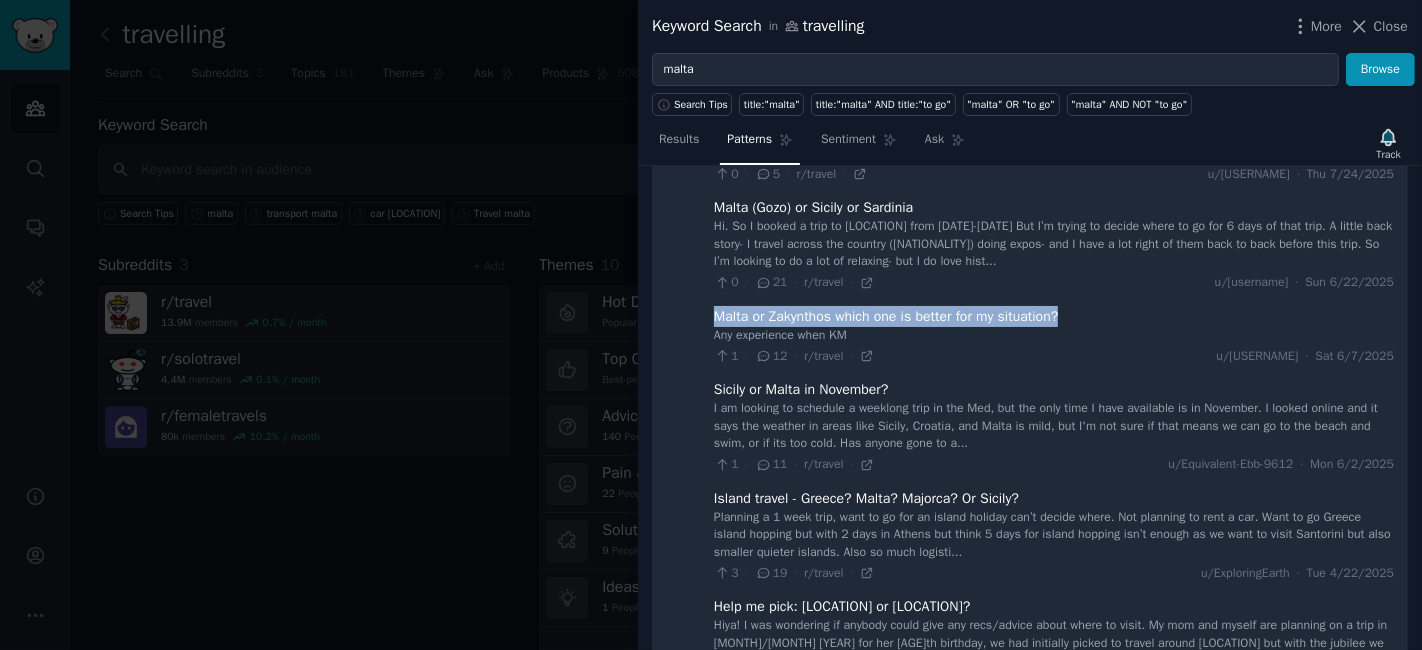 drag, startPoint x: 1101, startPoint y: 319, endPoint x: 709, endPoint y: 315, distance: 392.02042 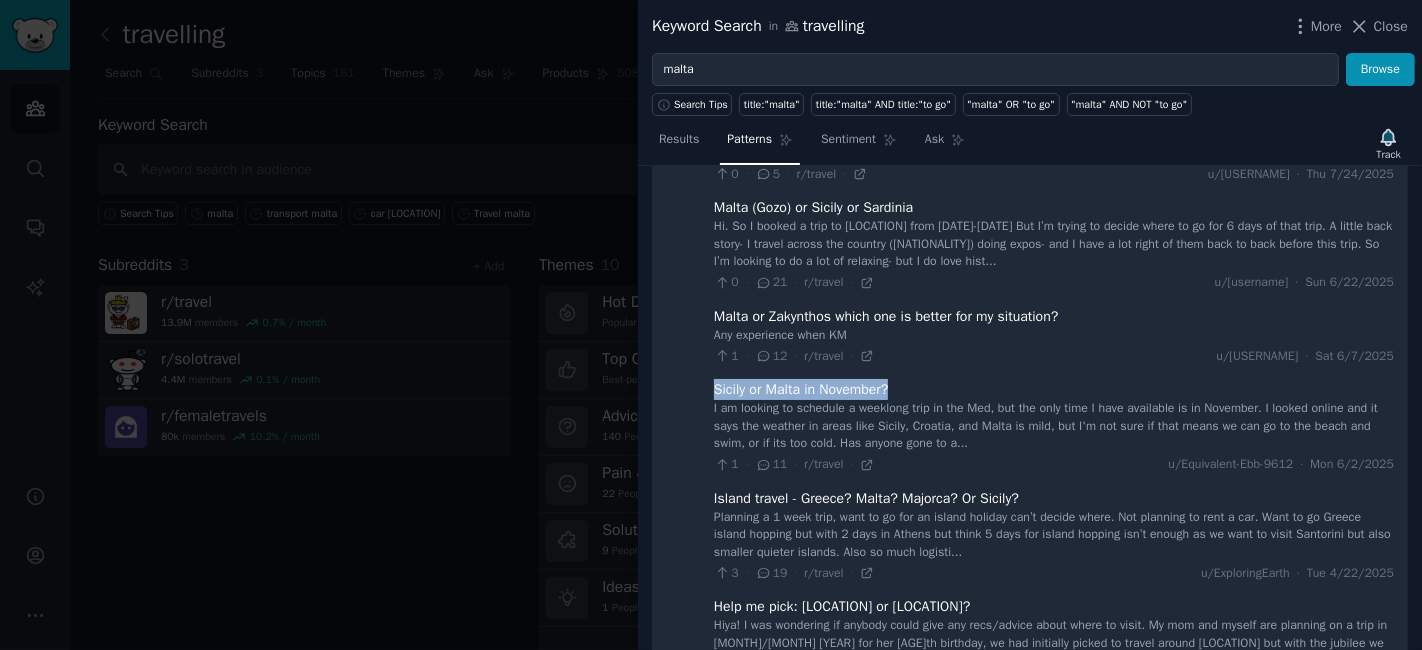 drag, startPoint x: 913, startPoint y: 410, endPoint x: 713, endPoint y: 410, distance: 200 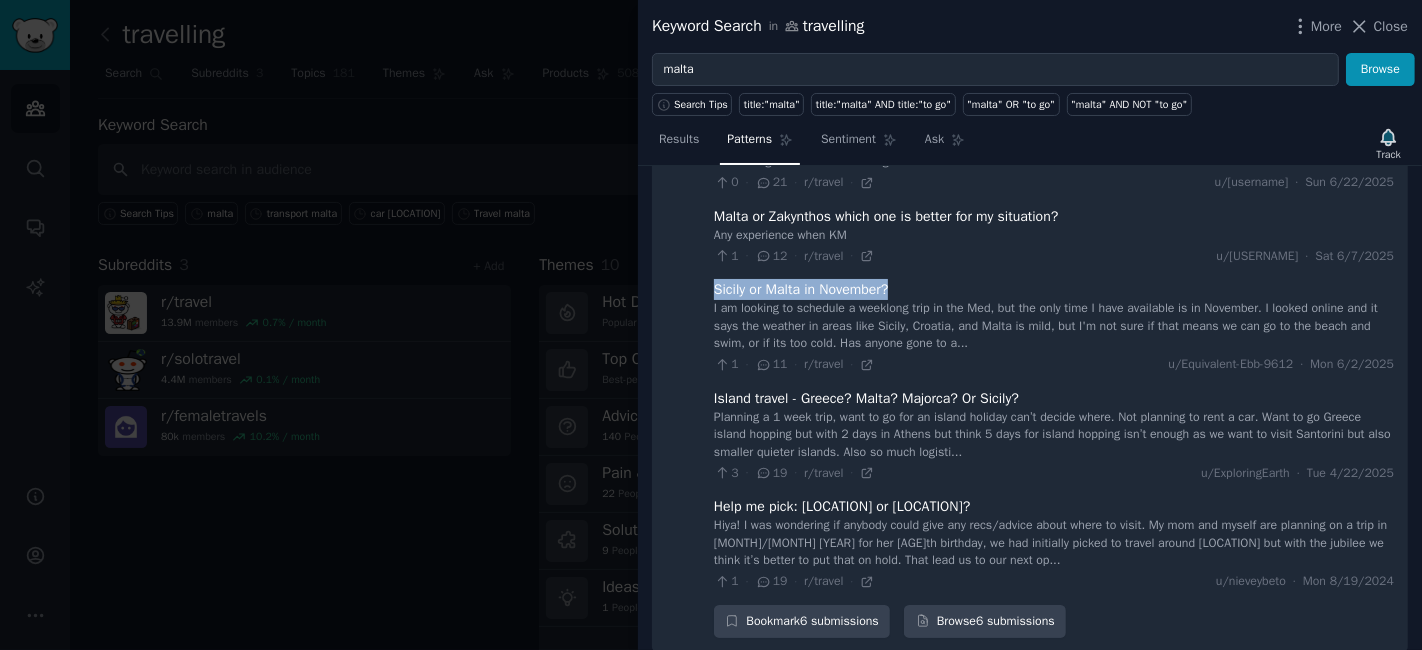 scroll, scrollTop: 444, scrollLeft: 0, axis: vertical 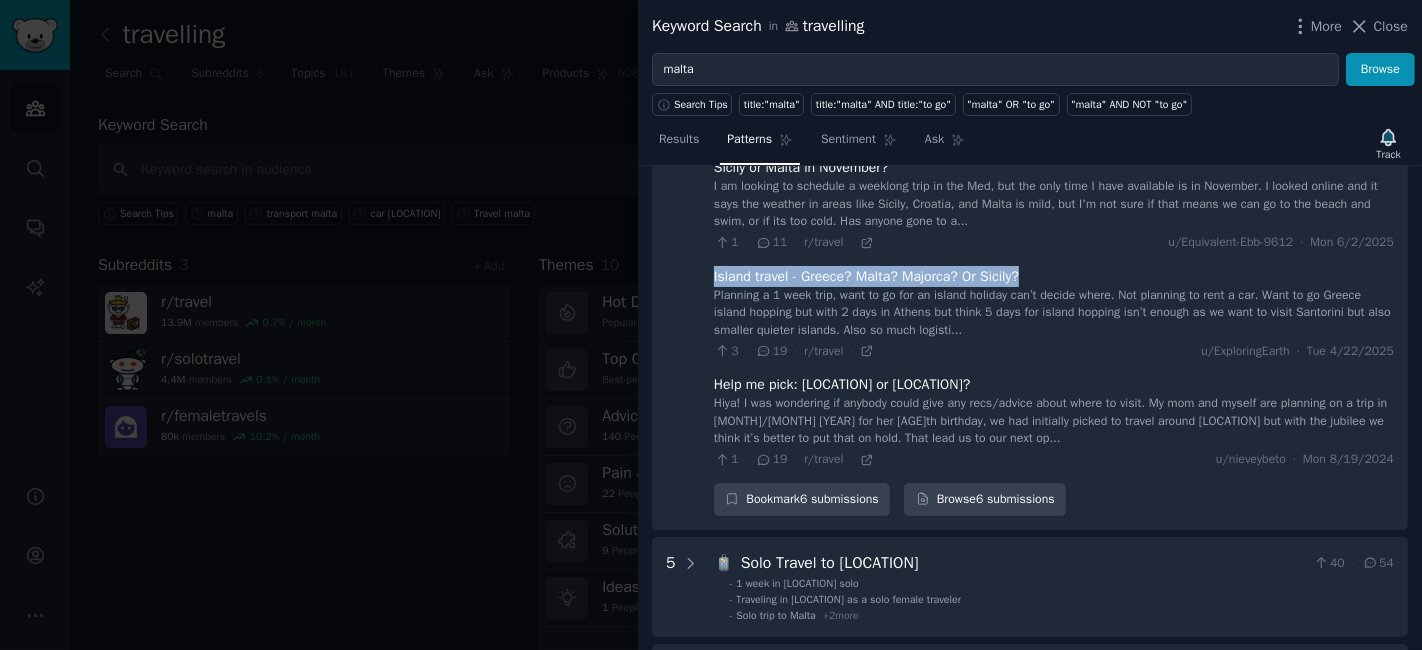 drag, startPoint x: 1033, startPoint y: 285, endPoint x: 713, endPoint y: 293, distance: 320.09998 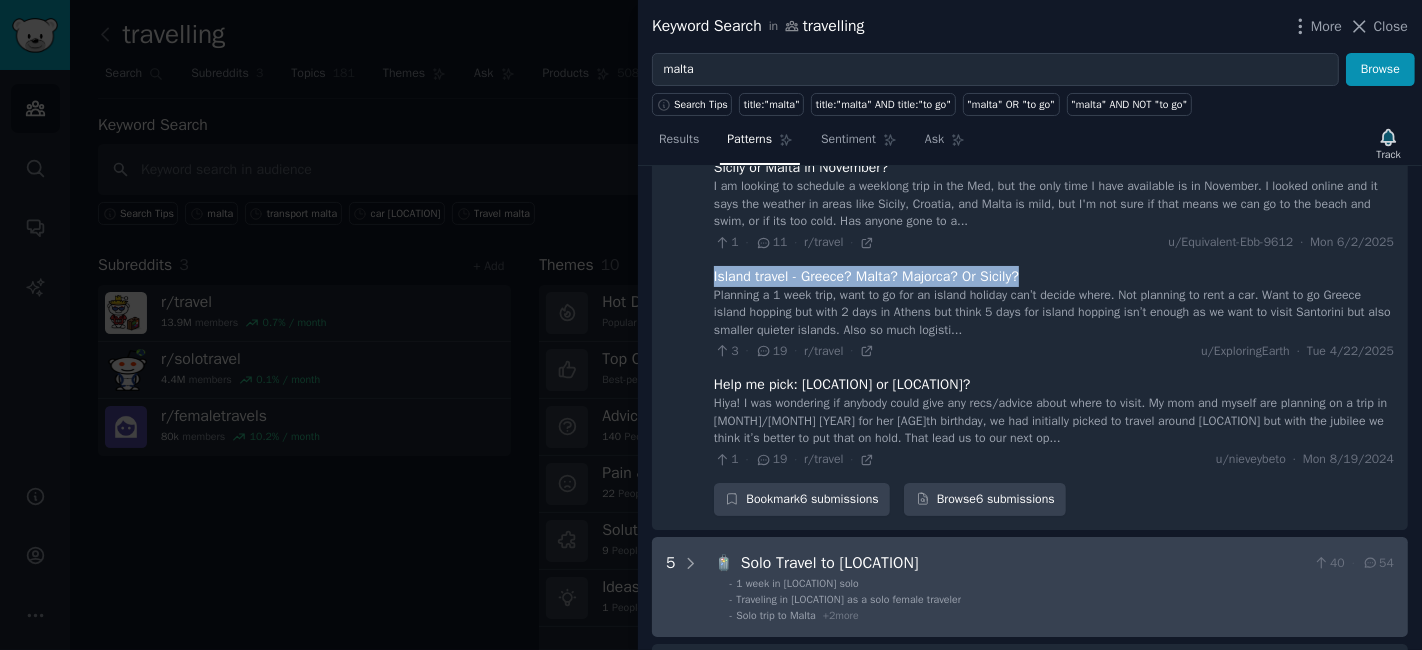 copy on "Island travel - Greece? Malta? Majorca? Or Sicily?" 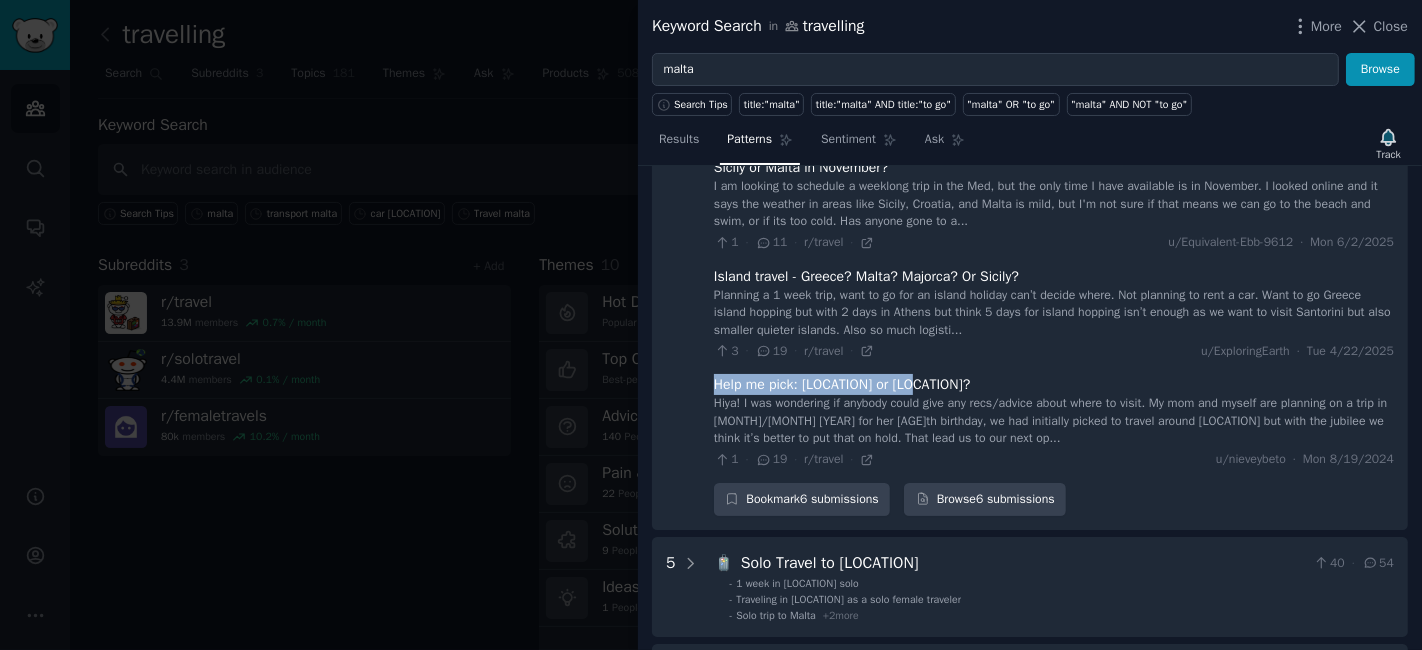 drag, startPoint x: 949, startPoint y: 407, endPoint x: 714, endPoint y: 407, distance: 235 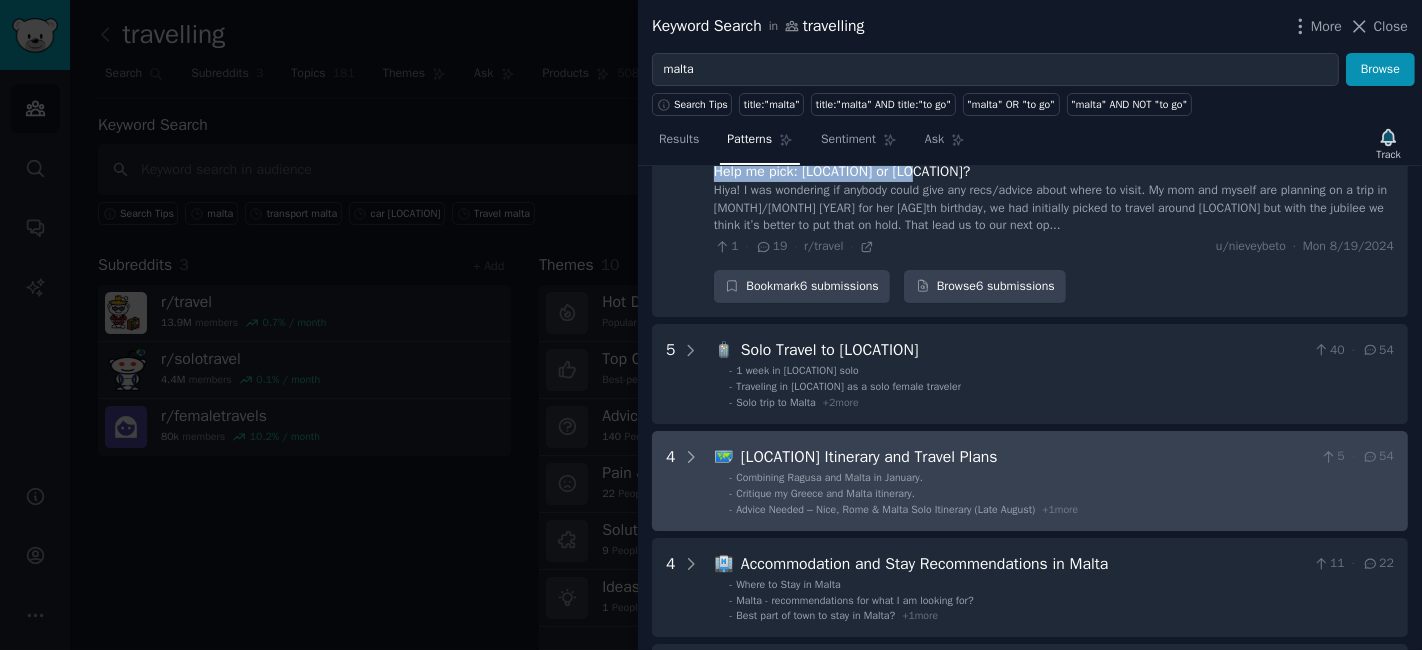 scroll, scrollTop: 777, scrollLeft: 0, axis: vertical 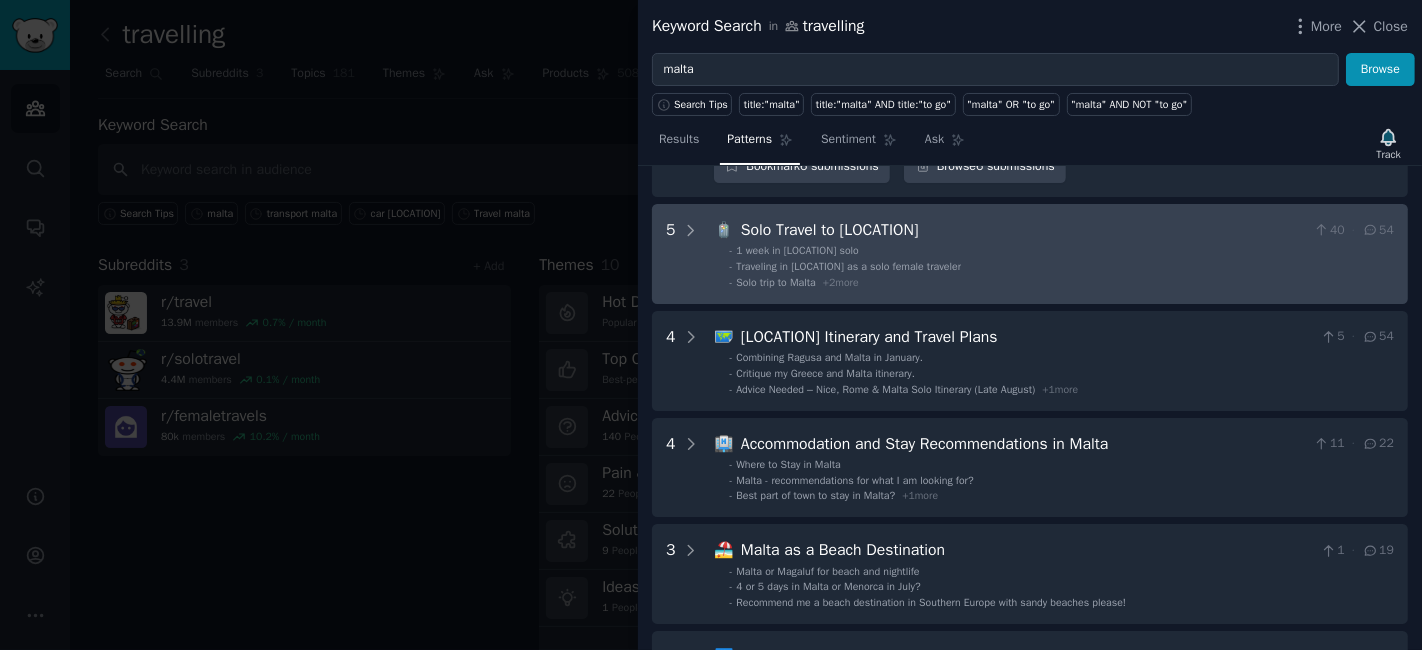 click on "5 🧳 Solo Travel to [LOCATION] [AGE] · 54 - 1 week in [LOCATION] solo - Traveling in [LOCATION] as a solo female traveler - Solo trip to [LOCATION] +  2  more" at bounding box center [1030, 254] 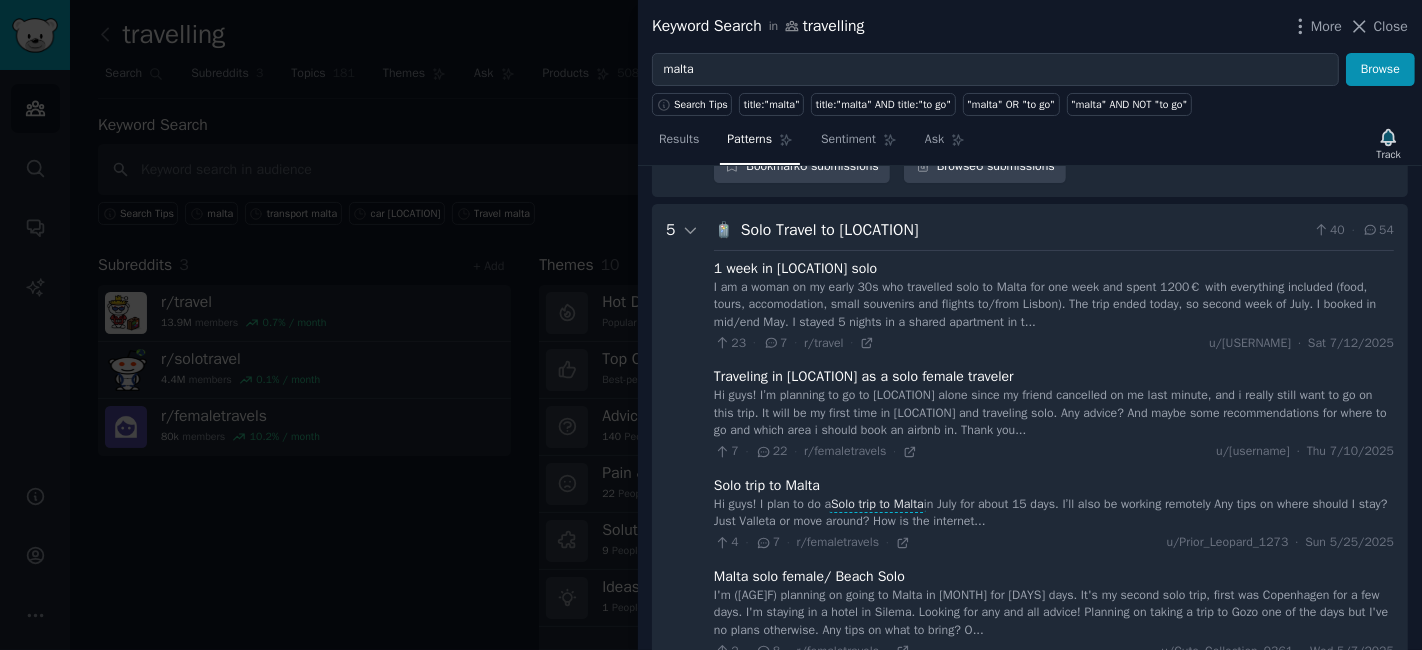 scroll, scrollTop: 831, scrollLeft: 0, axis: vertical 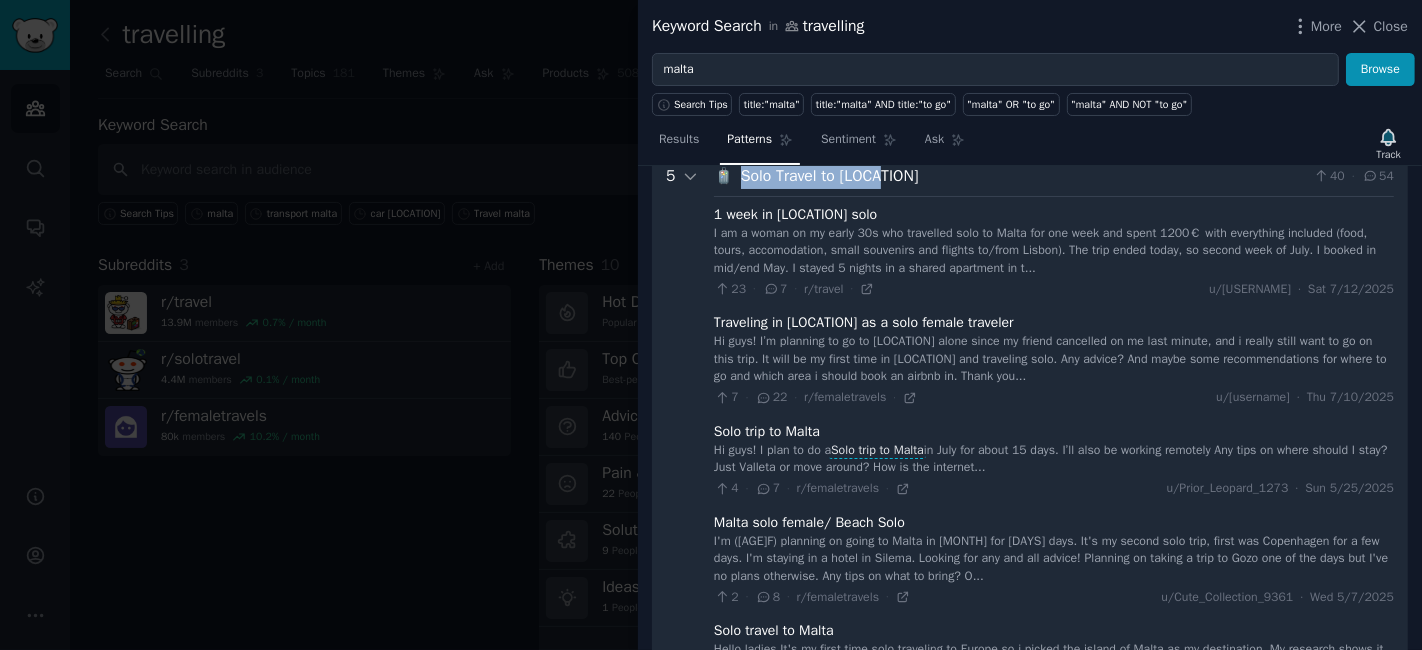 drag, startPoint x: 911, startPoint y: 190, endPoint x: 742, endPoint y: 194, distance: 169.04733 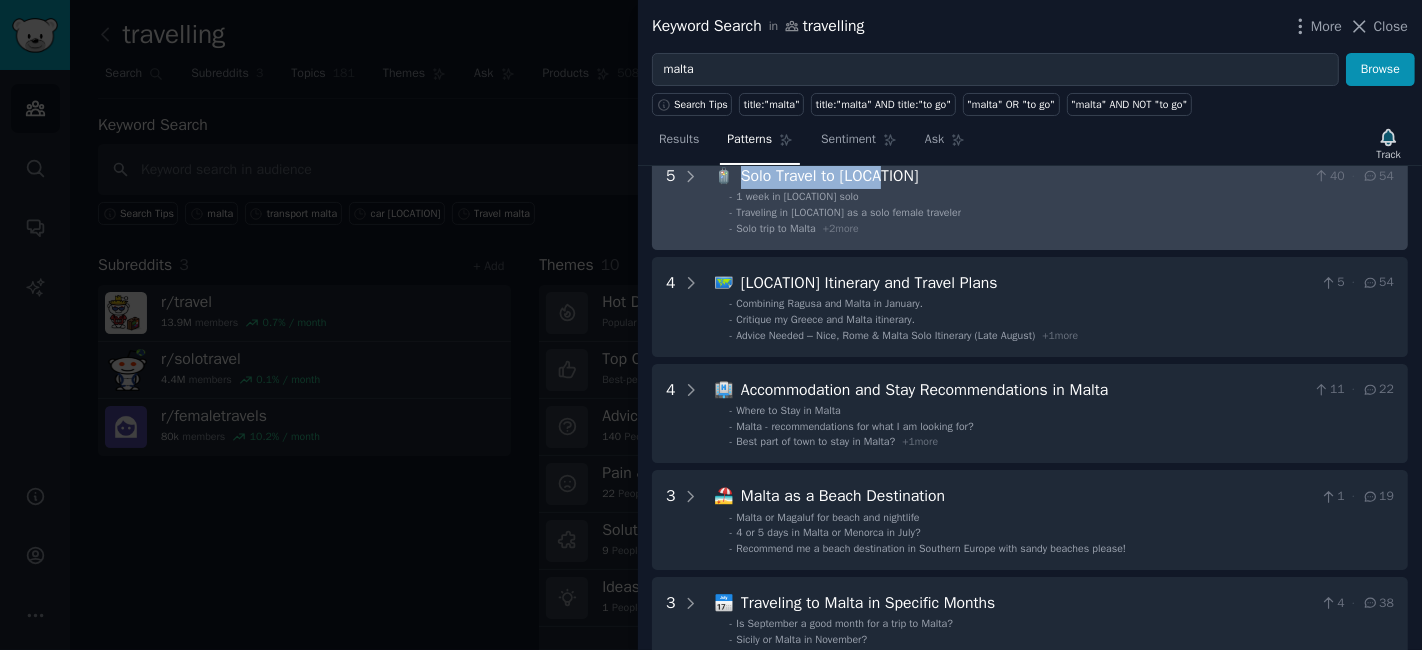copy on "Solo Travel to [LOCATION]" 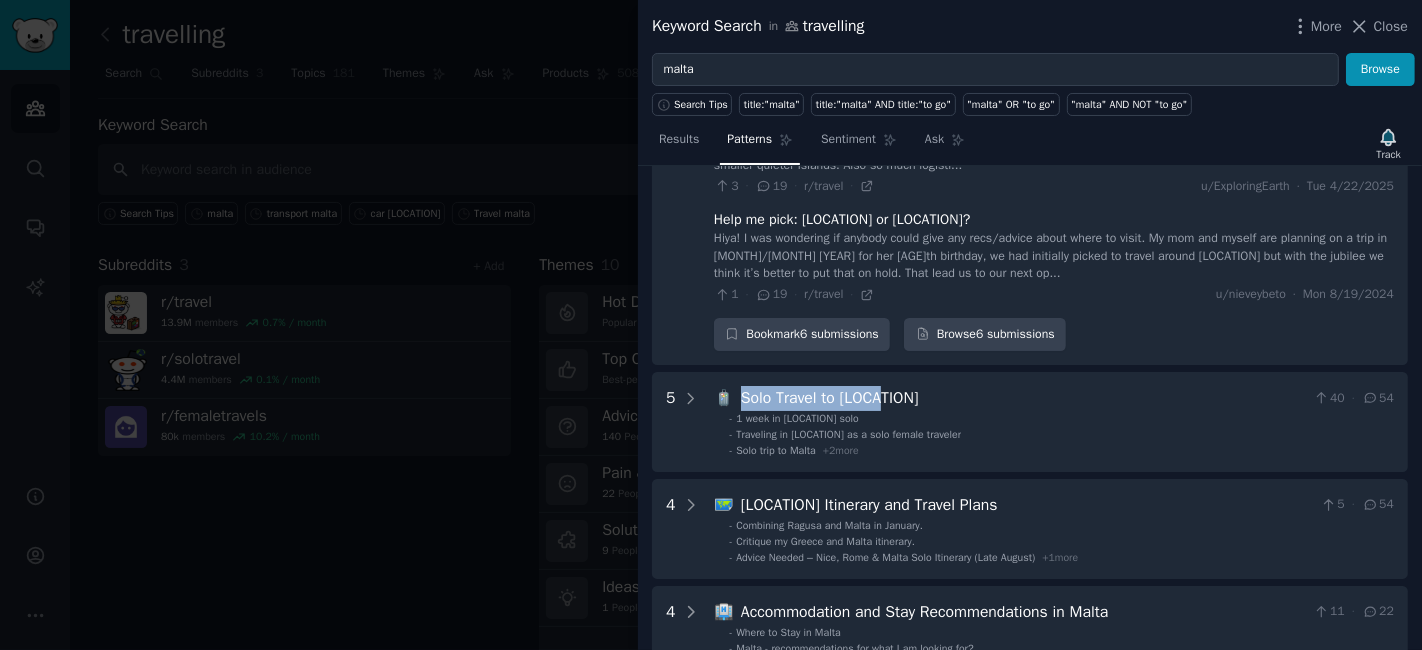 scroll, scrollTop: 720, scrollLeft: 0, axis: vertical 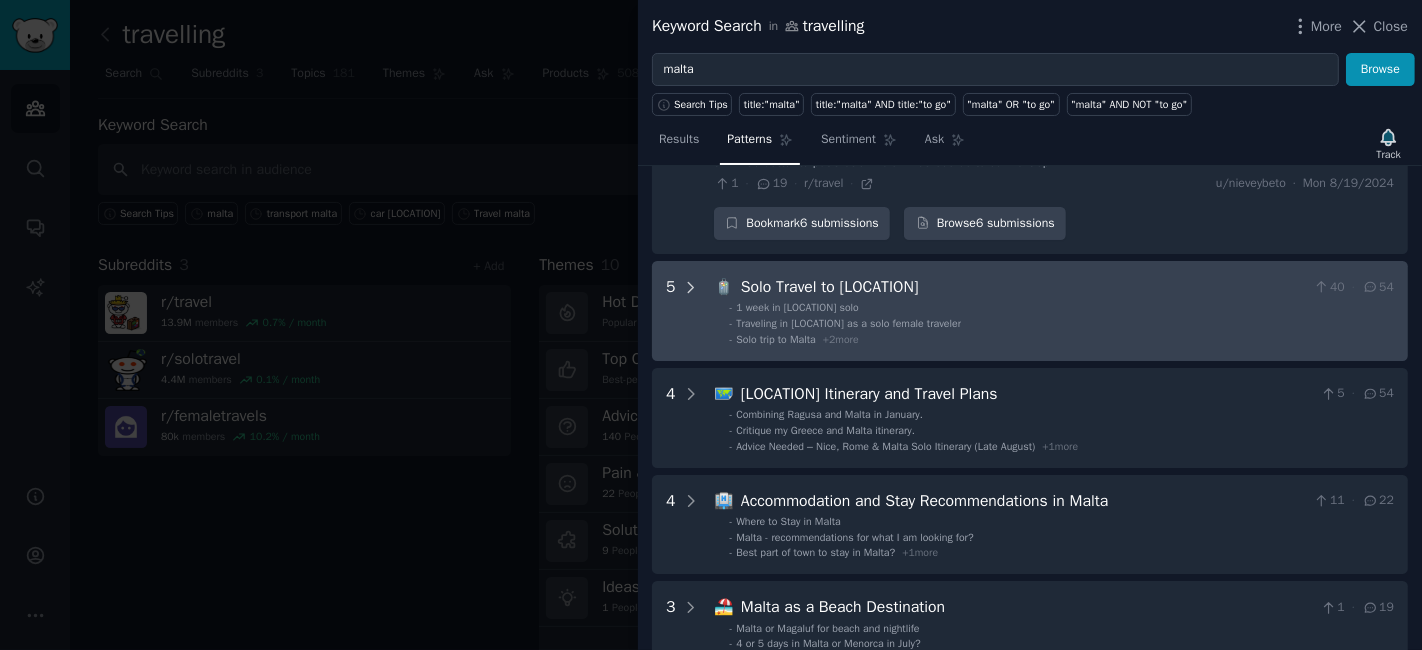 click 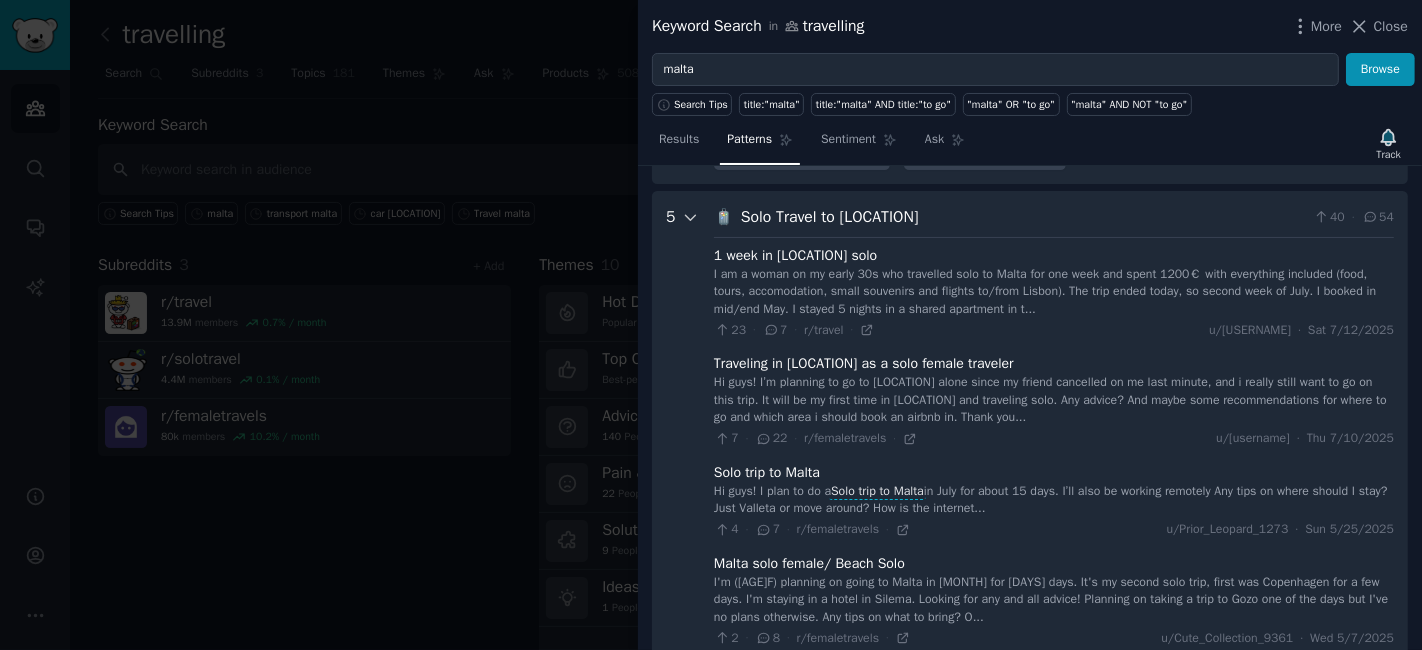 scroll, scrollTop: 831, scrollLeft: 0, axis: vertical 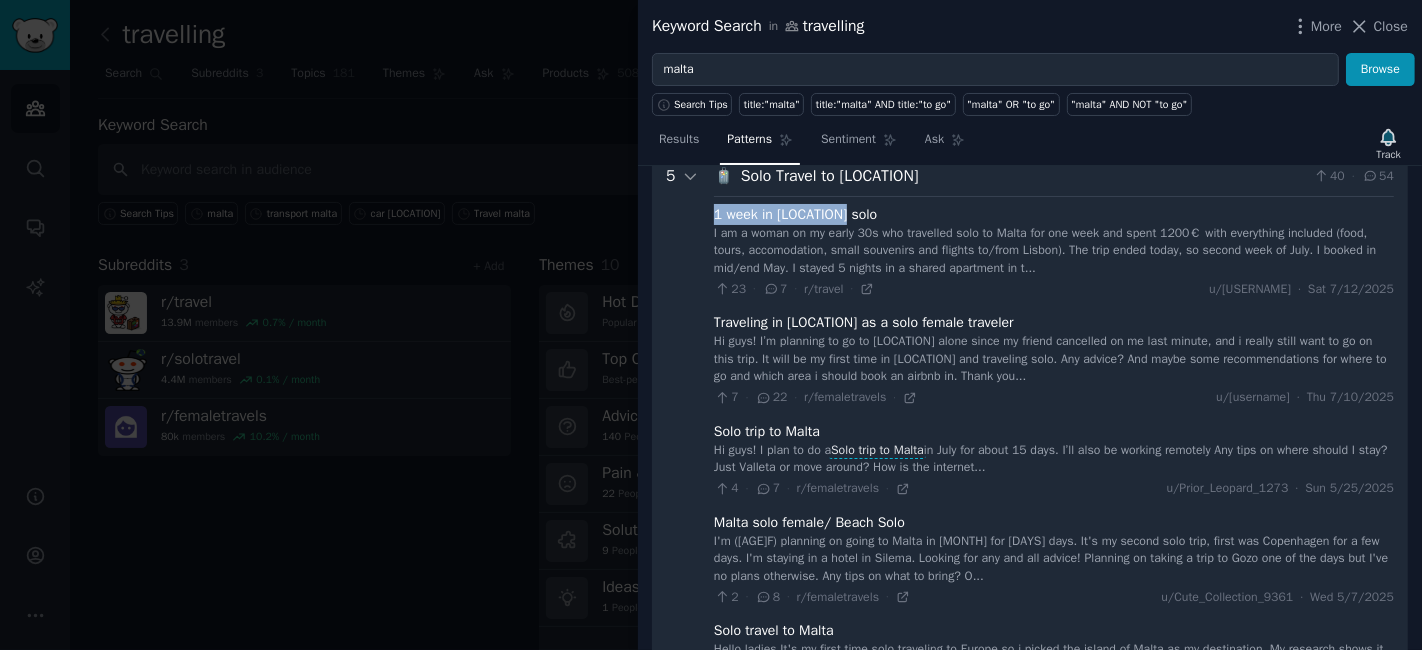 drag, startPoint x: 711, startPoint y: 230, endPoint x: 868, endPoint y: 230, distance: 157 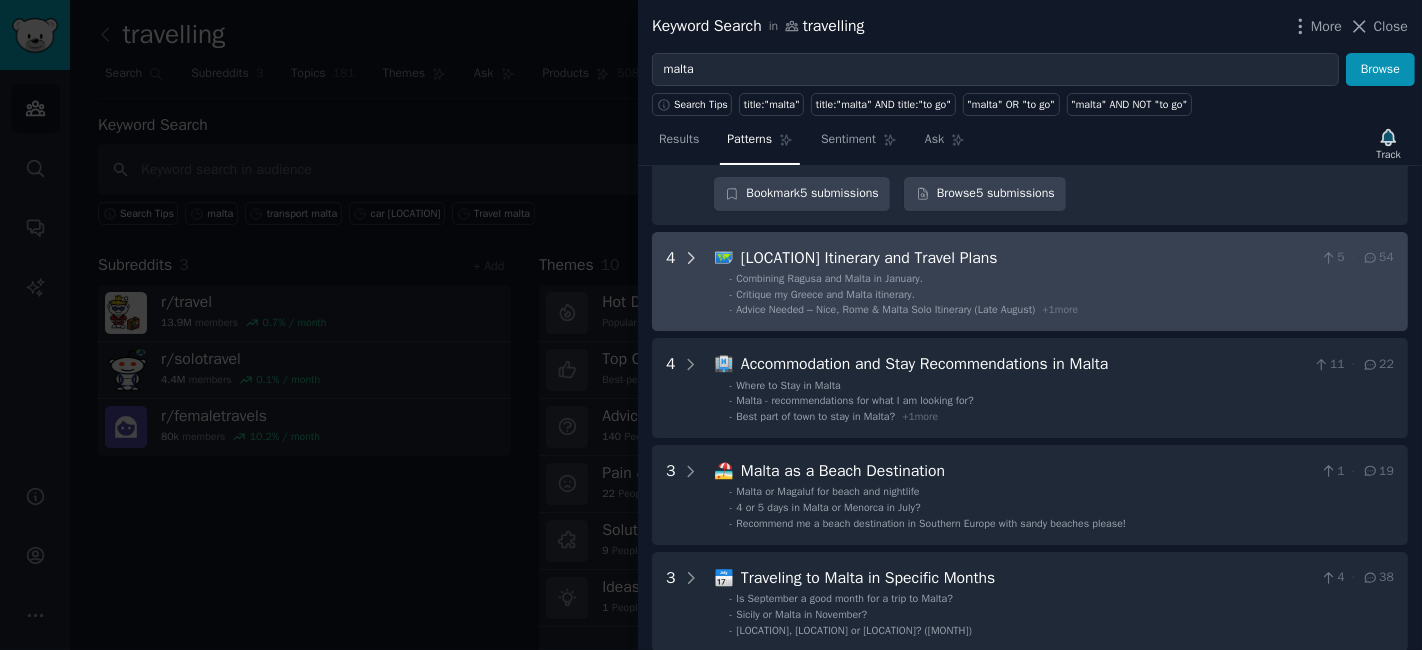scroll, scrollTop: 1387, scrollLeft: 0, axis: vertical 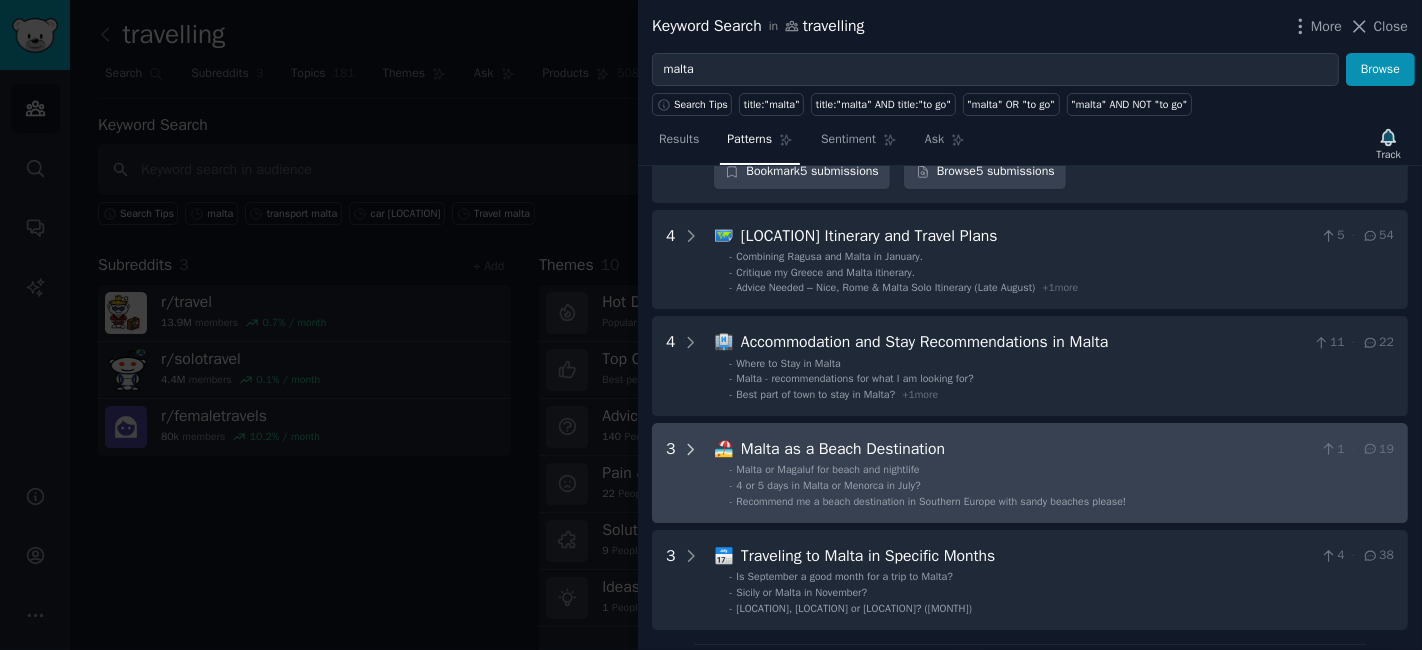 click 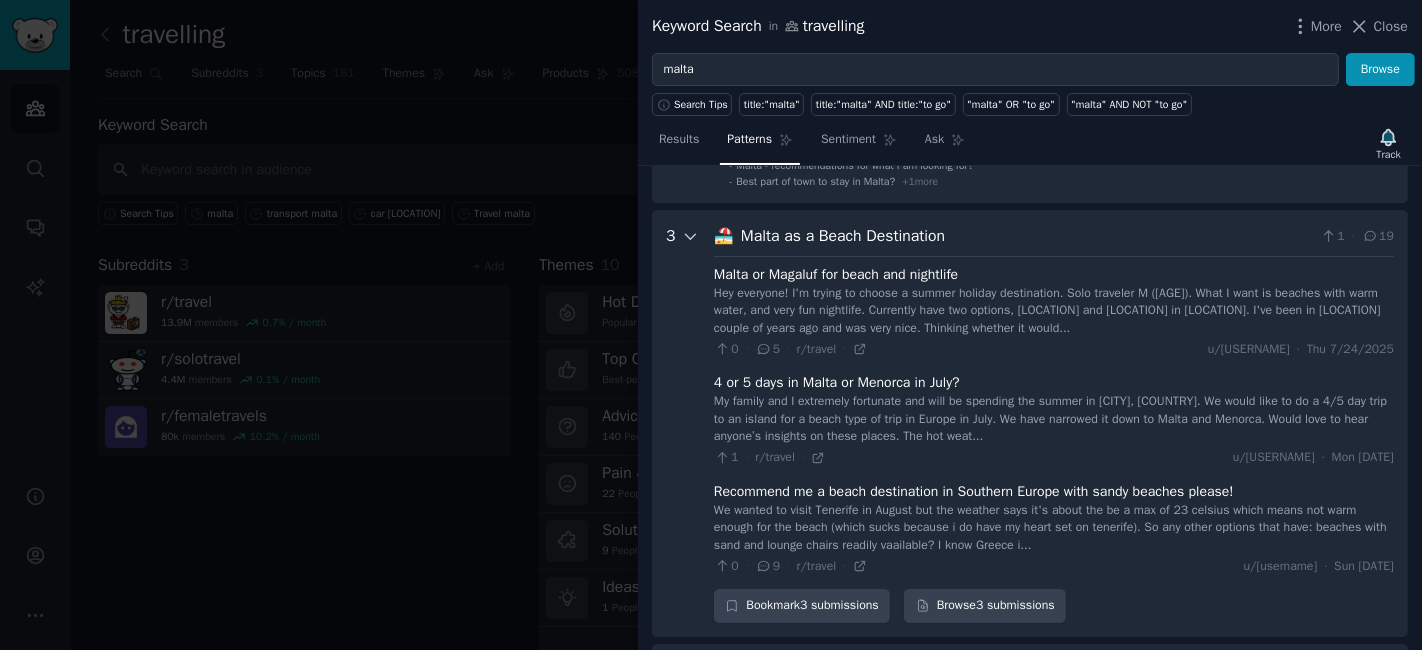 scroll, scrollTop: 1659, scrollLeft: 0, axis: vertical 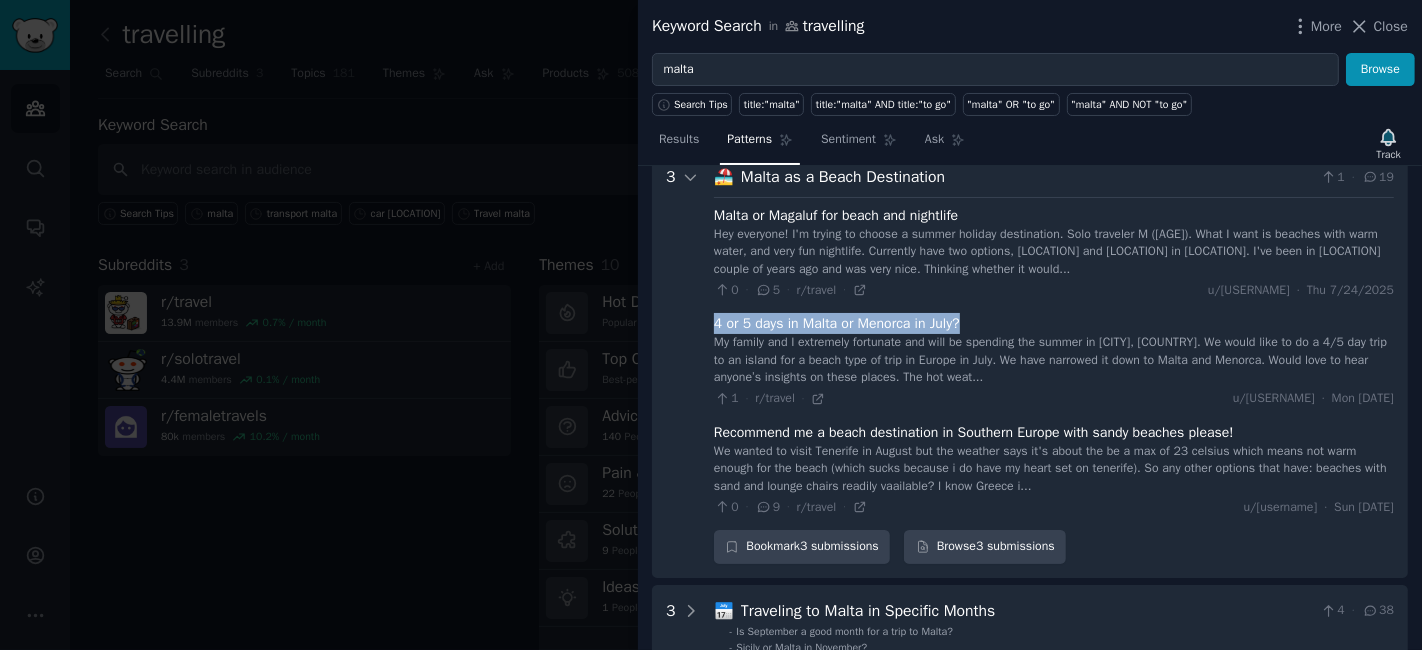 drag, startPoint x: 987, startPoint y: 340, endPoint x: 713, endPoint y: 332, distance: 274.11676 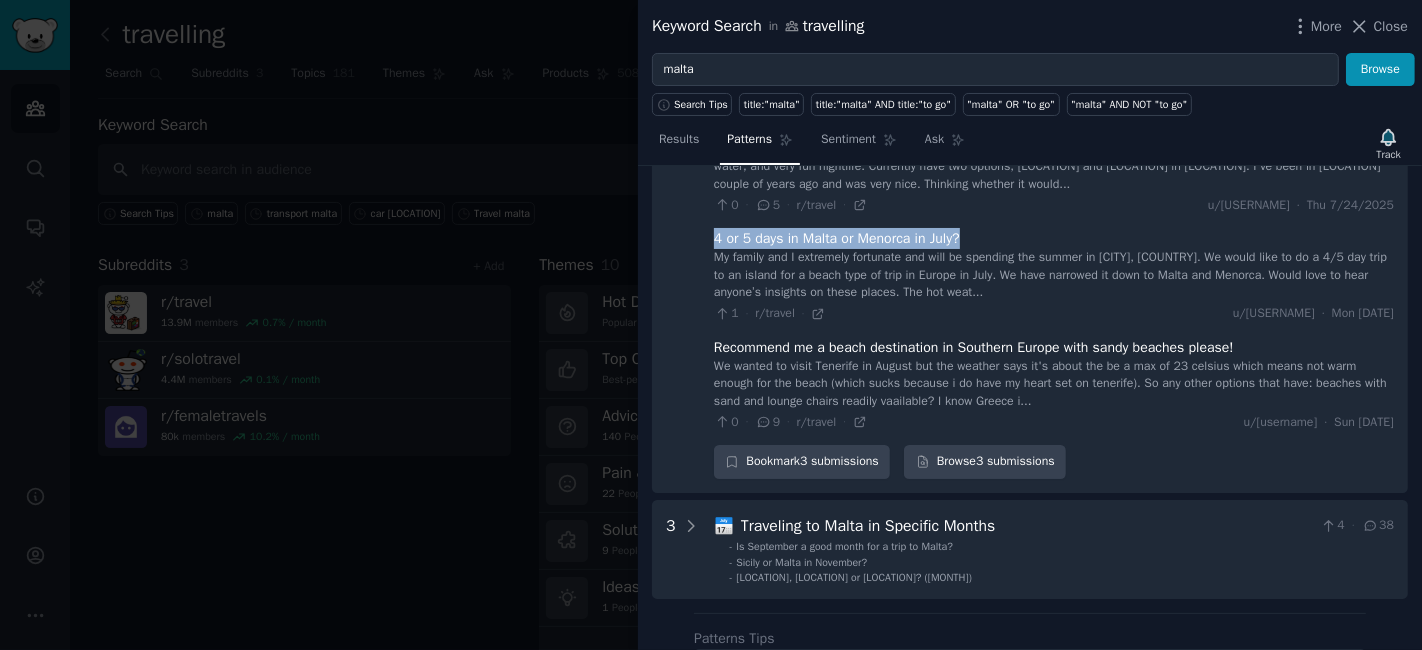 scroll, scrollTop: 1881, scrollLeft: 0, axis: vertical 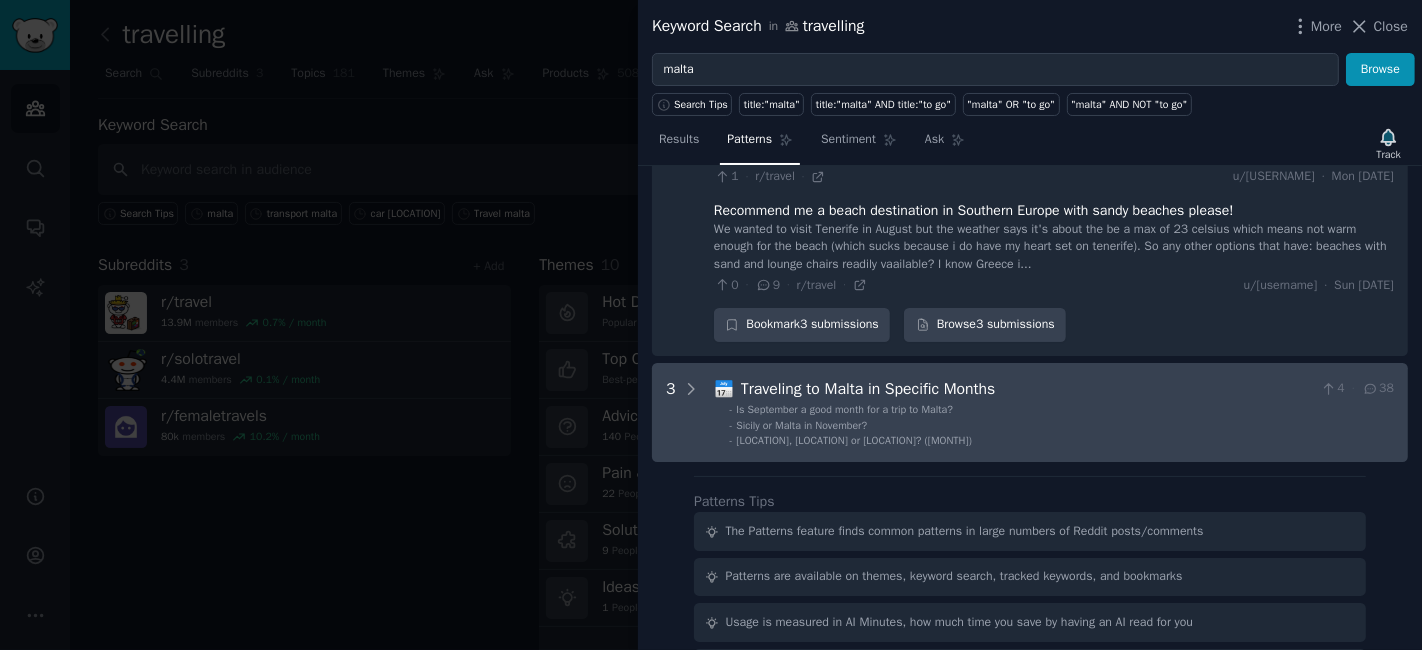 click on "3 📅 Traveling to Malta in Specific Months 4 · 38 - Is September a good month for a trip to Malta? - Sicily or Malta in November? - Cyprus, Malta or Corfu? (September)" at bounding box center [1030, 413] 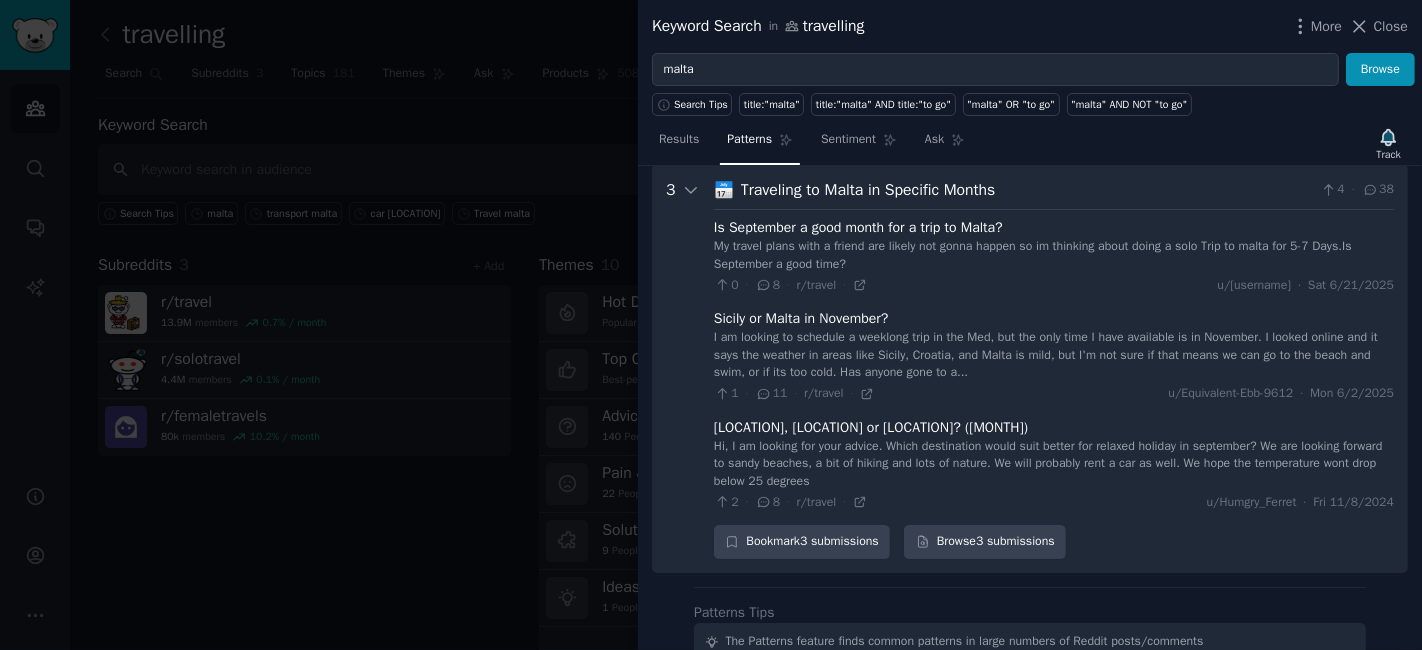 scroll, scrollTop: 2091, scrollLeft: 0, axis: vertical 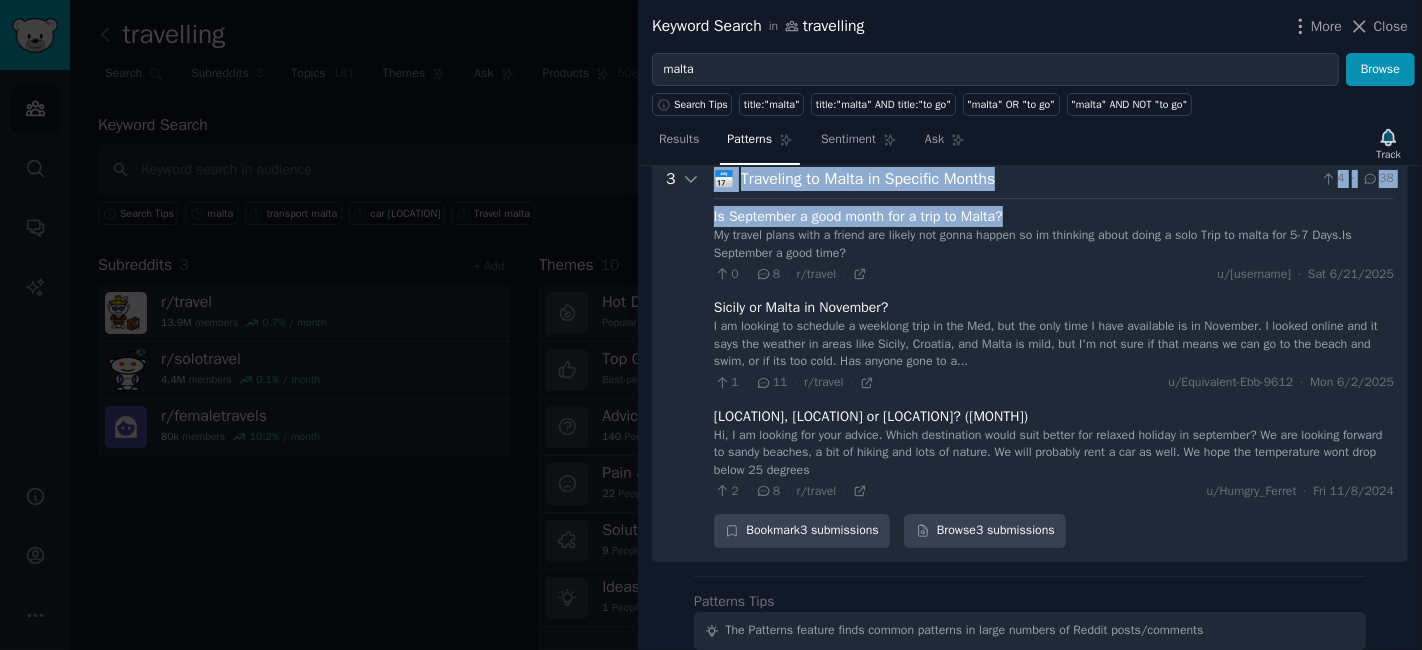drag, startPoint x: 1023, startPoint y: 231, endPoint x: 714, endPoint y: 198, distance: 310.75714 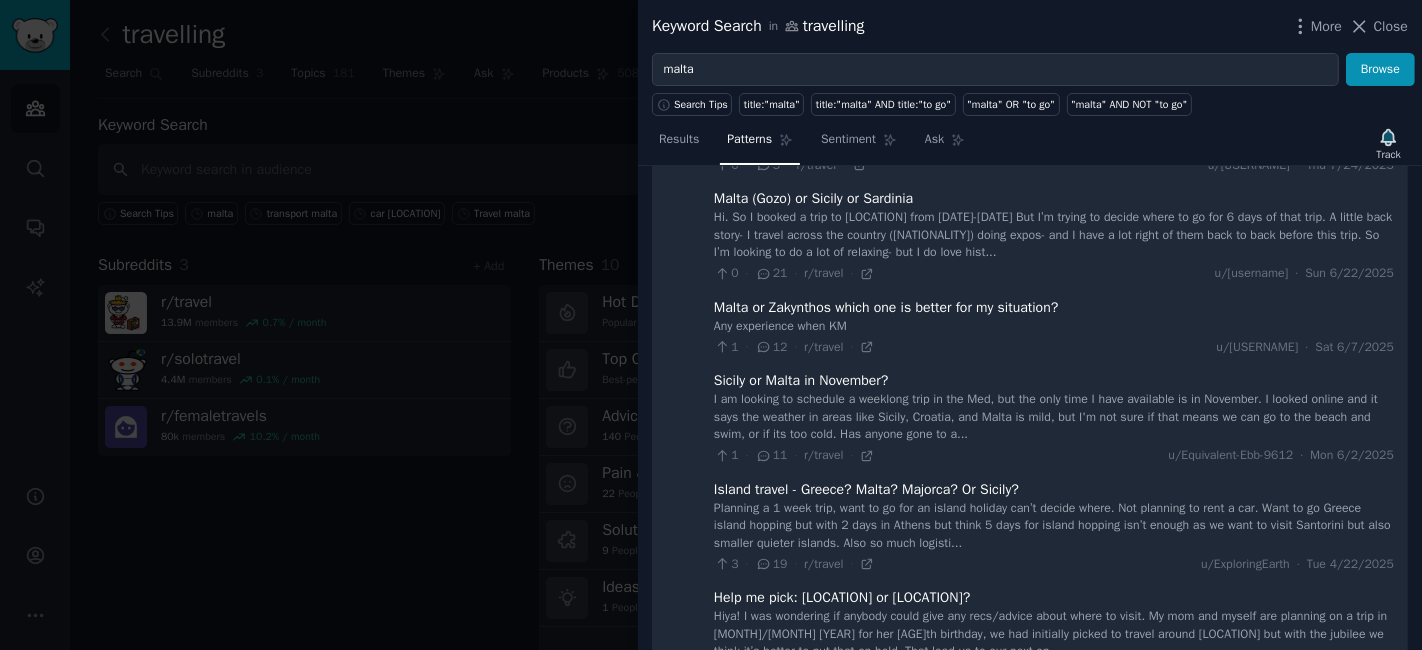 scroll, scrollTop: 0, scrollLeft: 0, axis: both 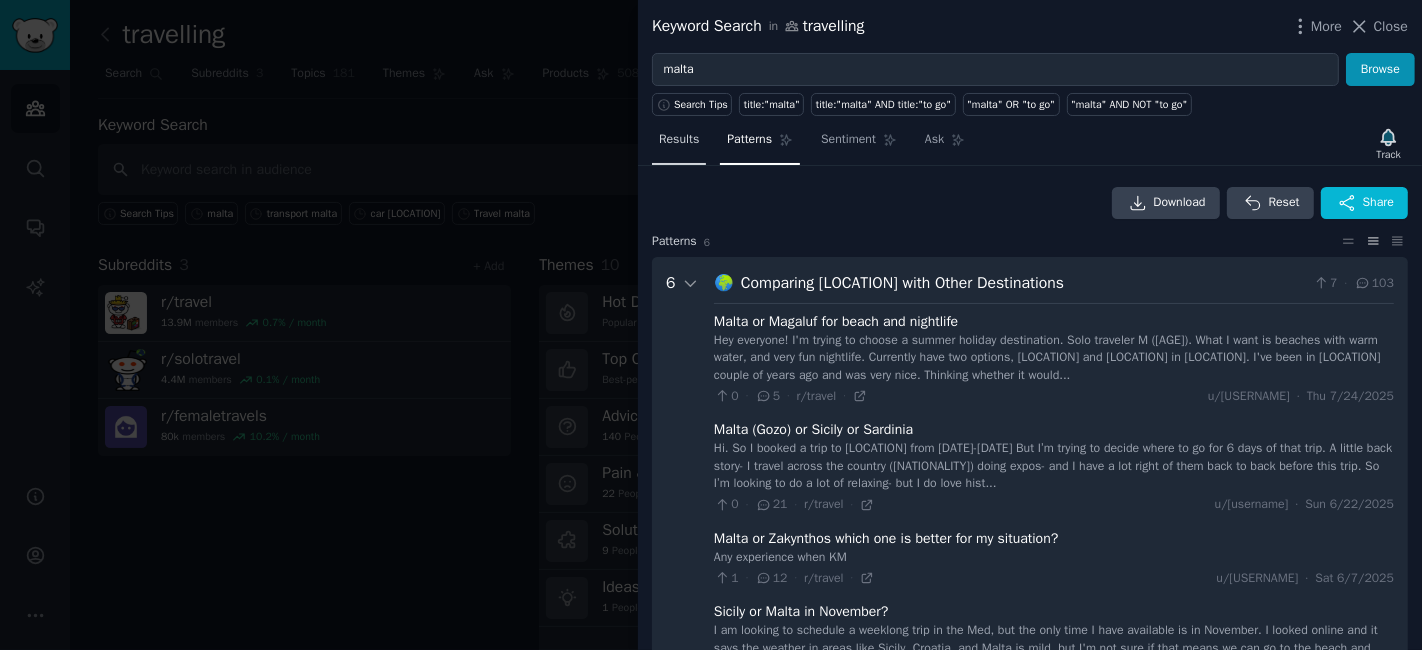 click on "Results" at bounding box center [679, 140] 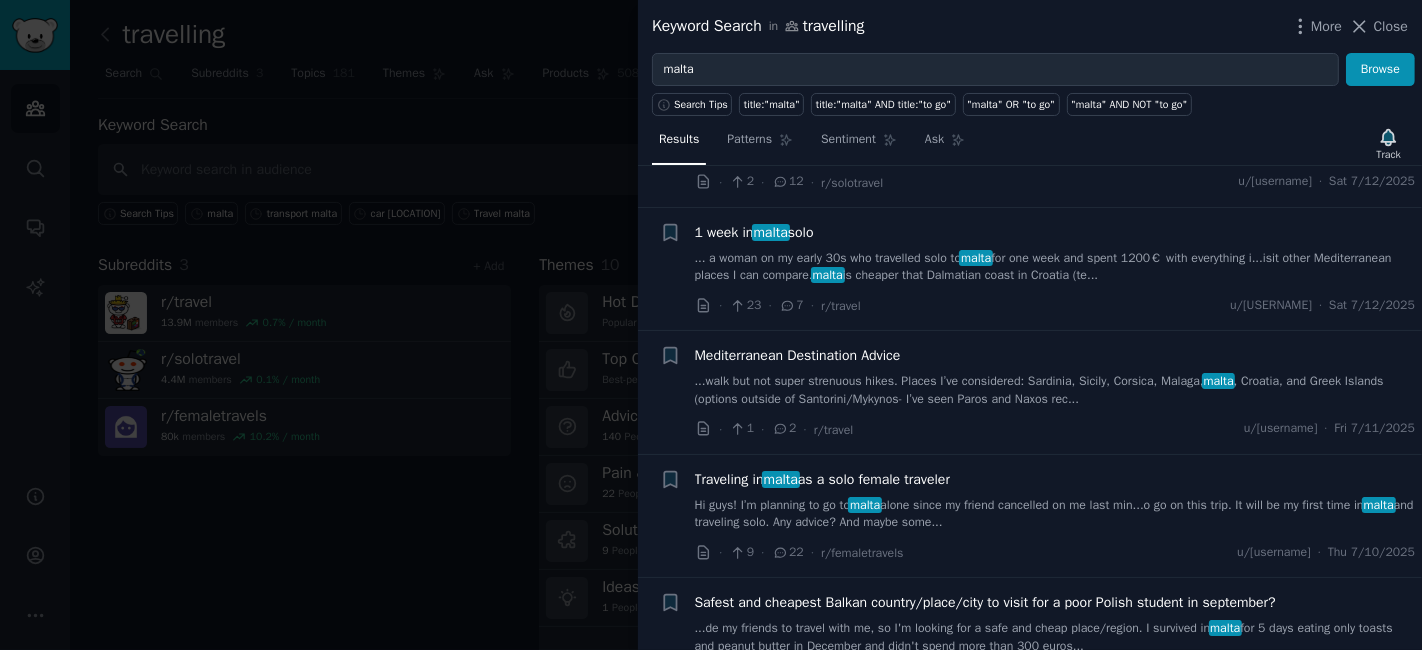 scroll, scrollTop: 555, scrollLeft: 0, axis: vertical 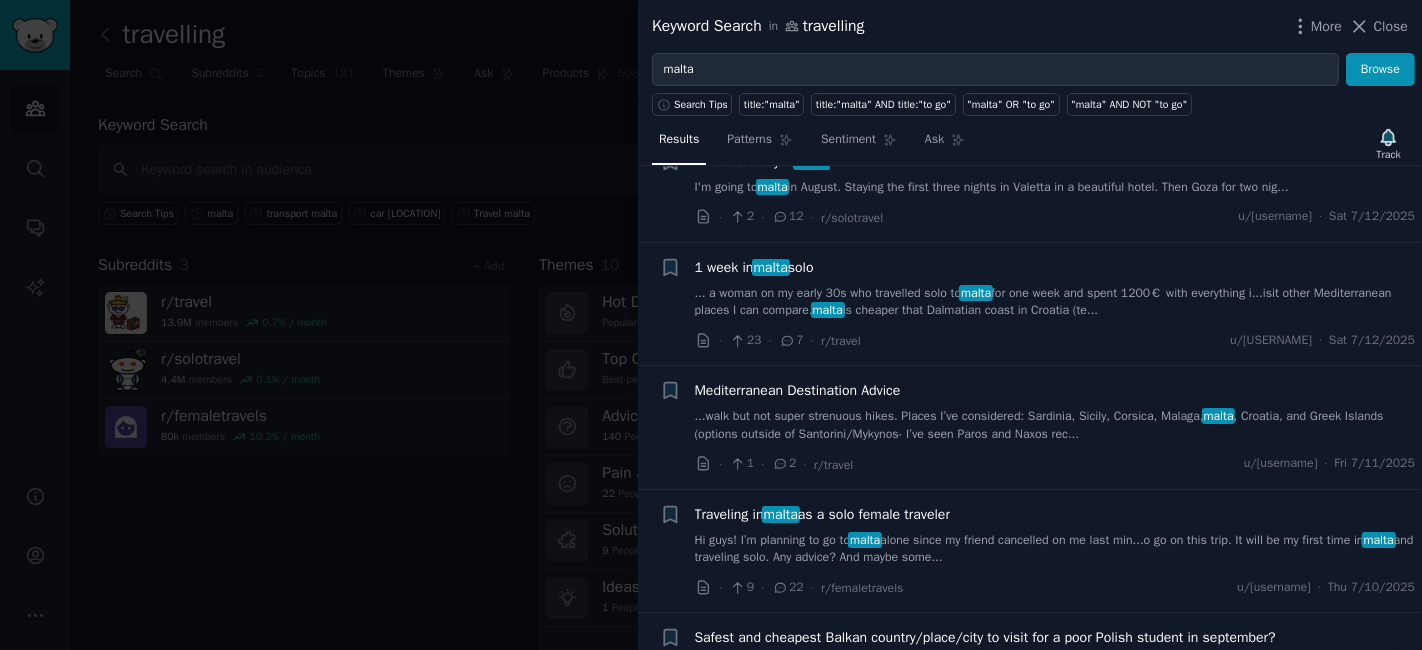 click on "Mediterranean Destination Advice" at bounding box center (798, 390) 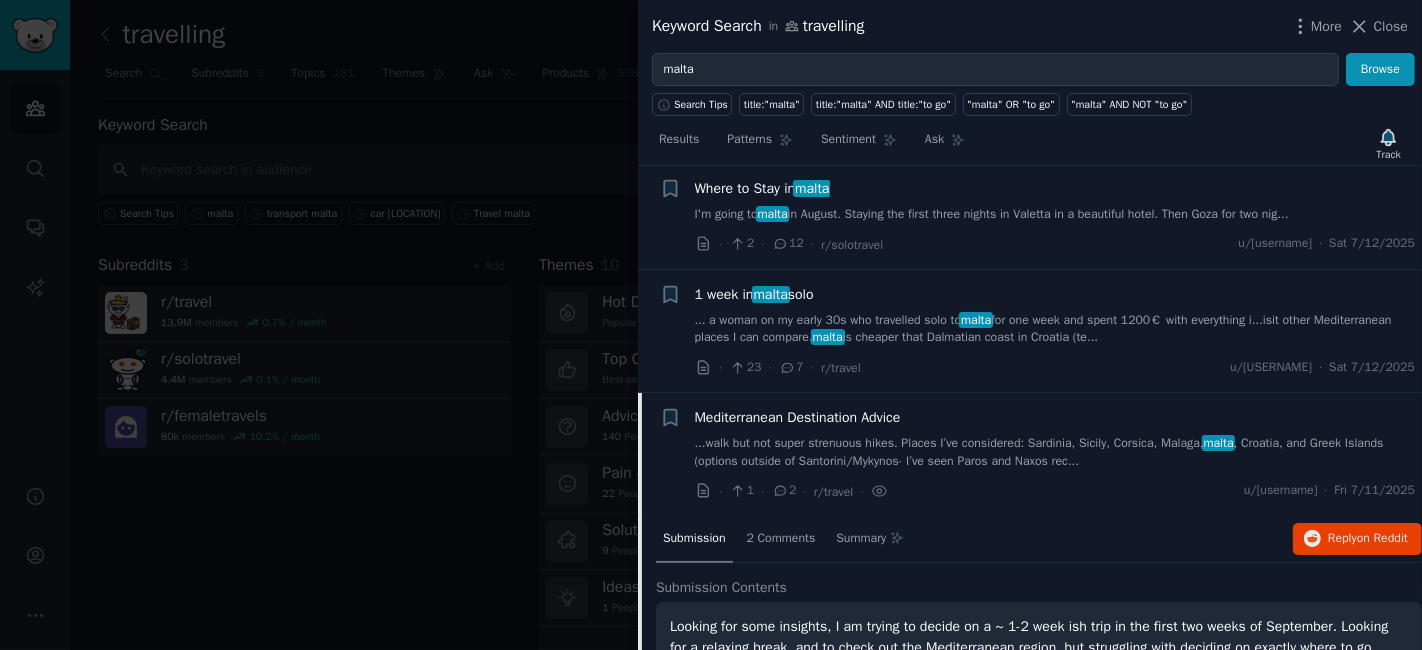scroll, scrollTop: 308, scrollLeft: 0, axis: vertical 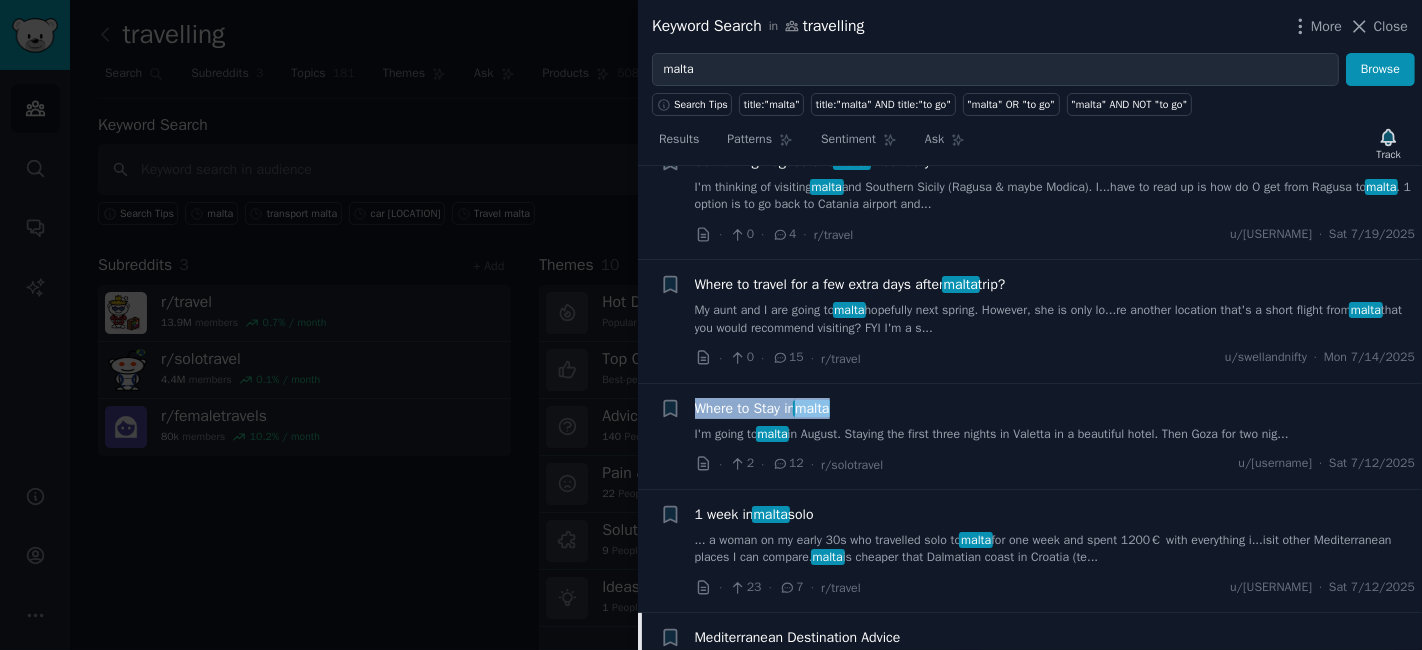 drag, startPoint x: 889, startPoint y: 406, endPoint x: 694, endPoint y: 405, distance: 195.00256 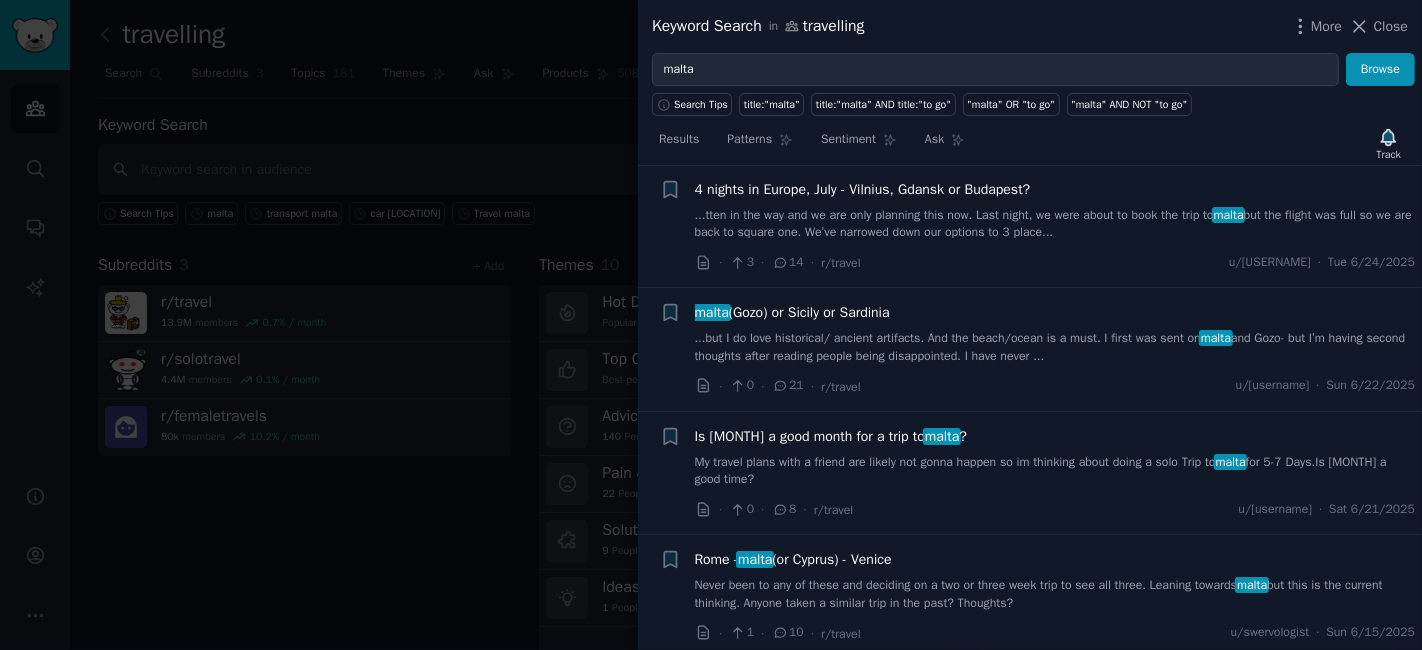 scroll, scrollTop: 2642, scrollLeft: 0, axis: vertical 